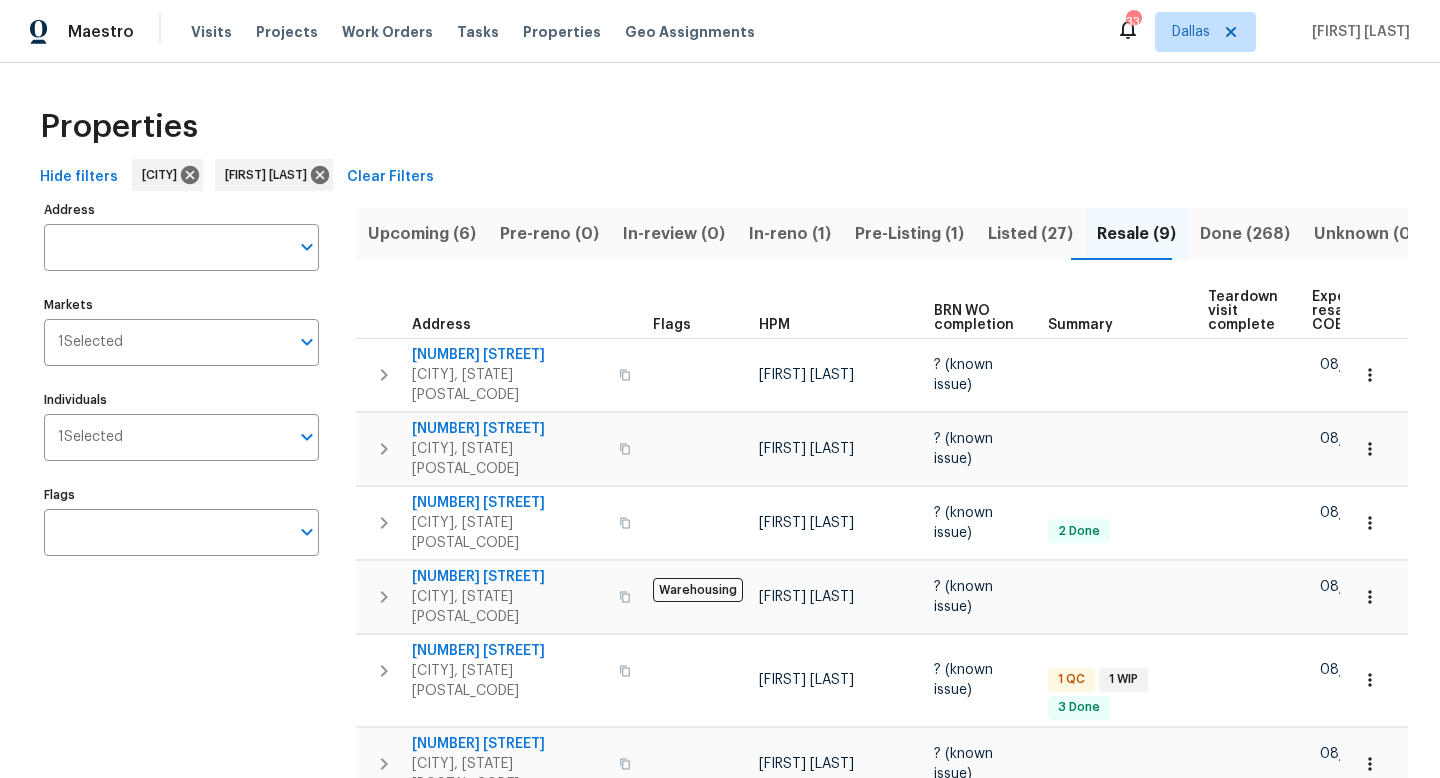scroll, scrollTop: 0, scrollLeft: 0, axis: both 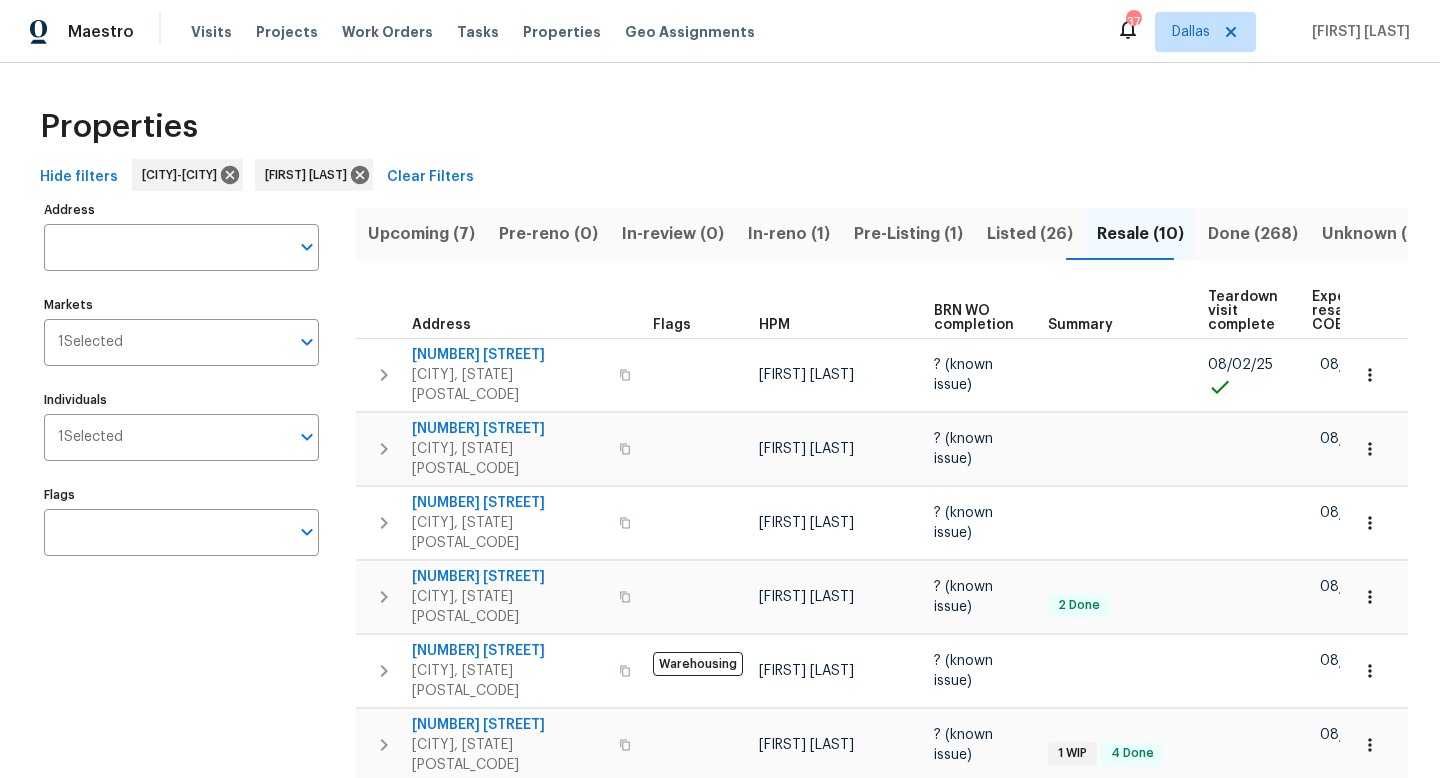 click on "Upcoming (7)" at bounding box center (421, 234) 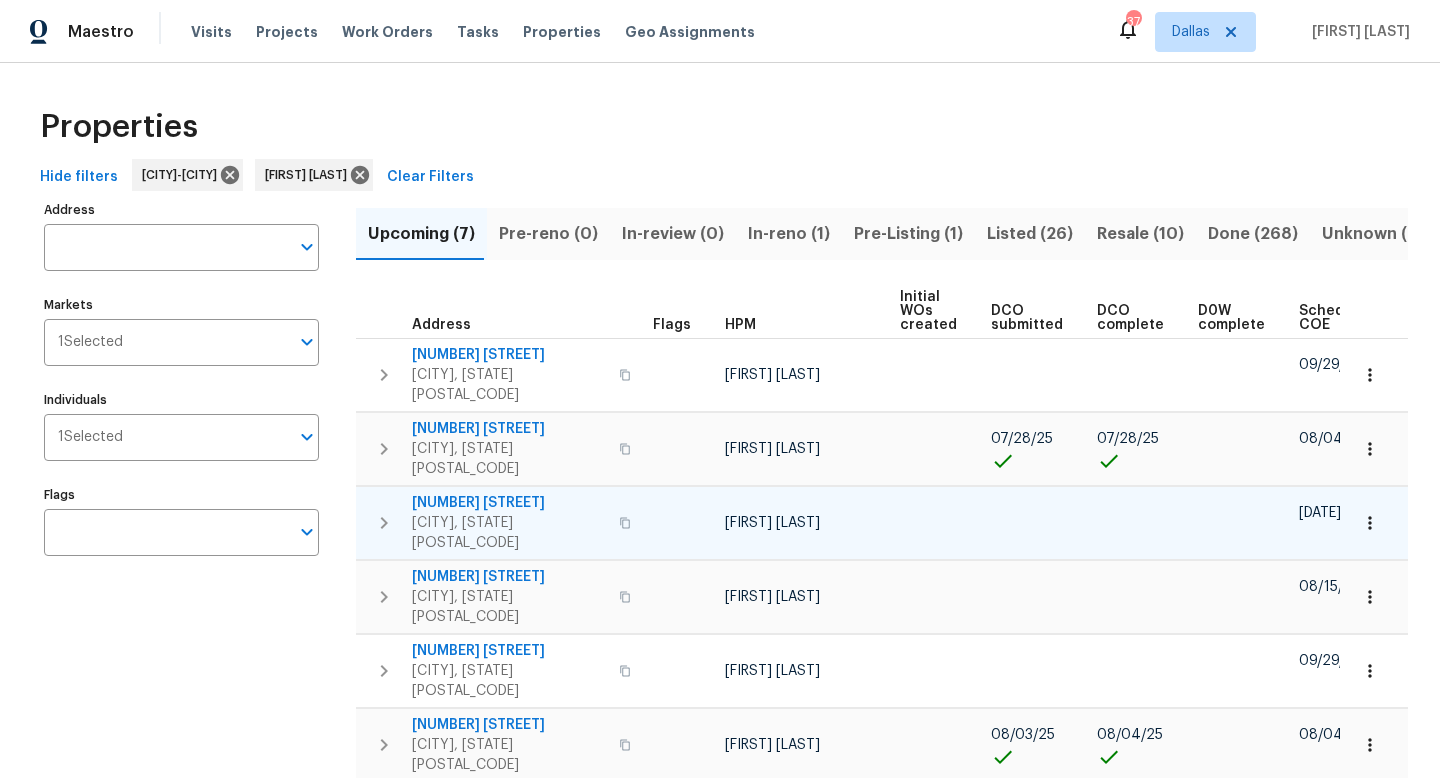 scroll, scrollTop: 46, scrollLeft: 0, axis: vertical 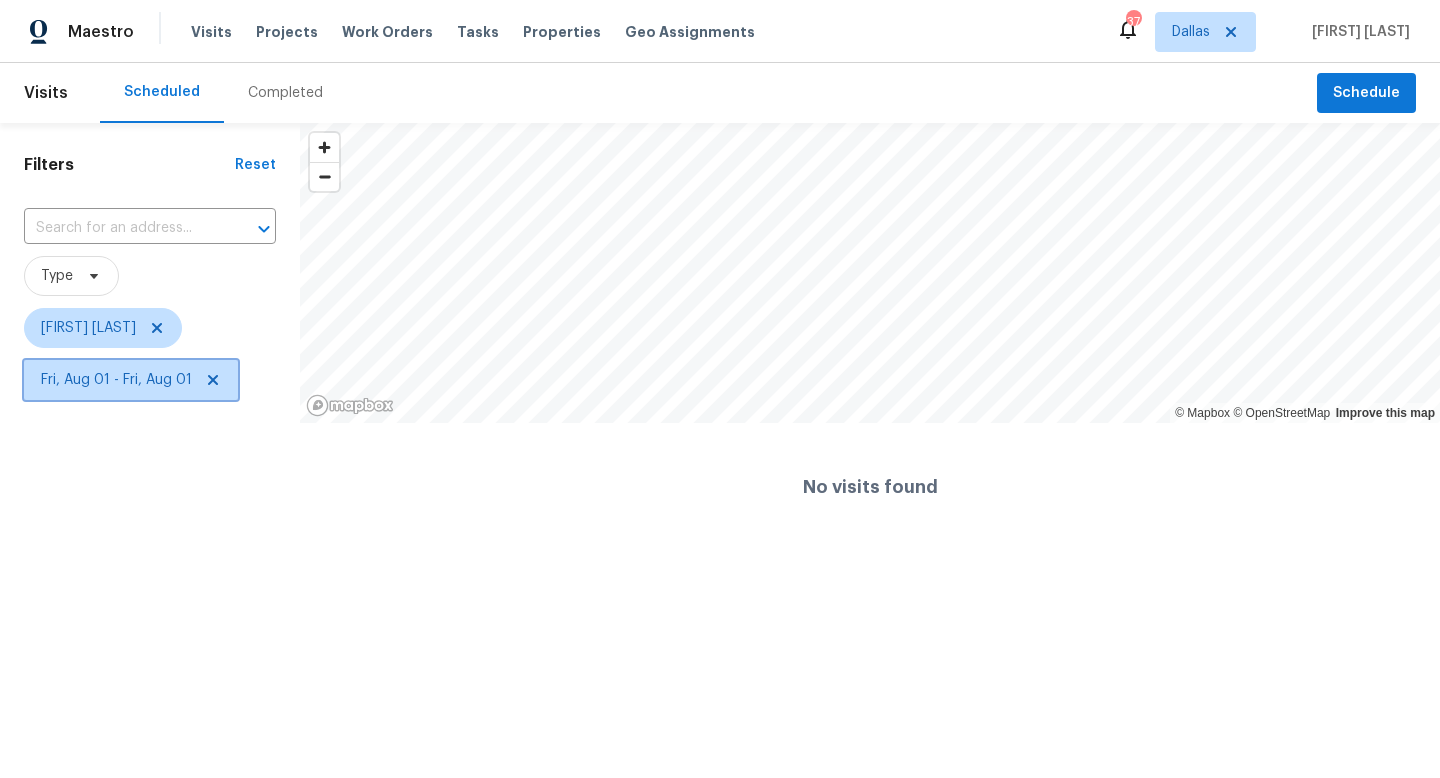 click 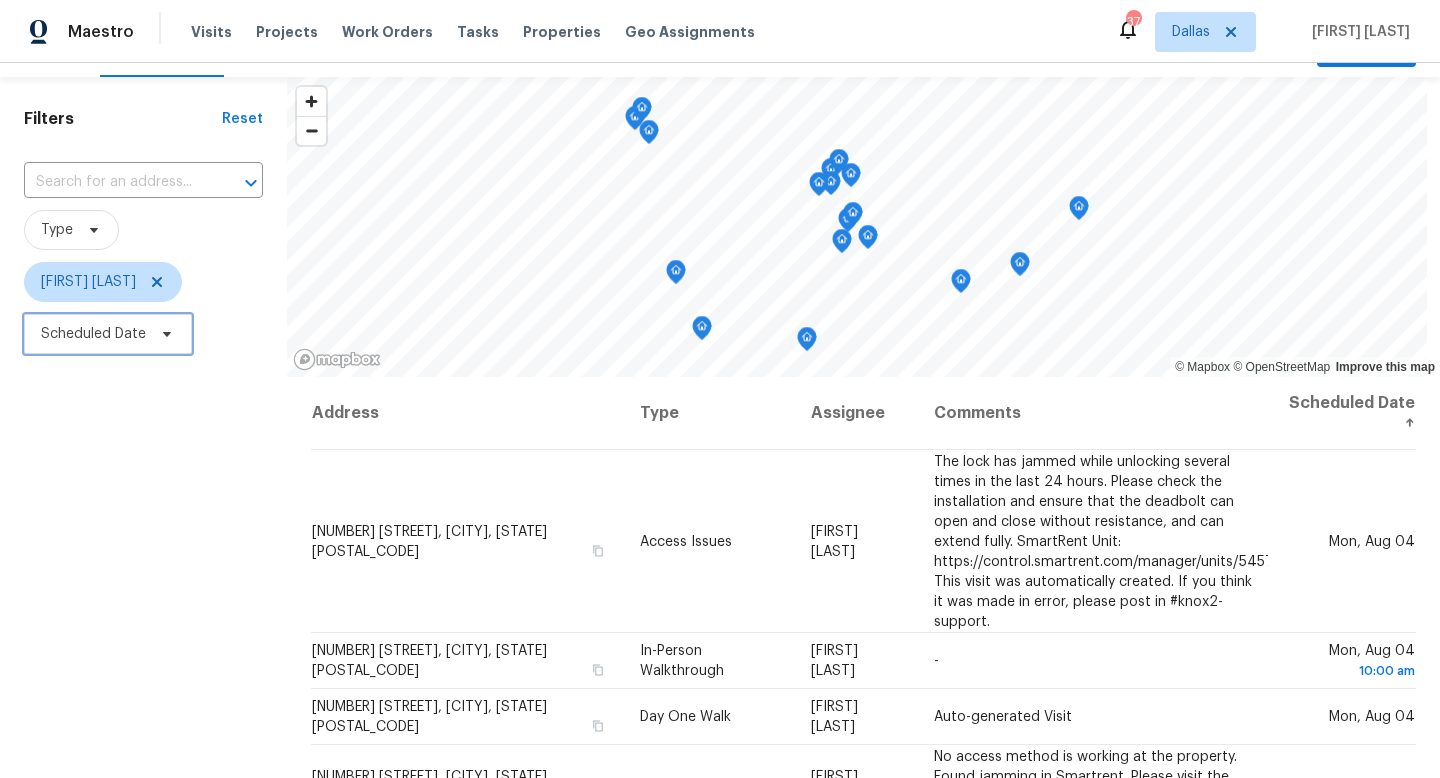 scroll, scrollTop: 0, scrollLeft: 0, axis: both 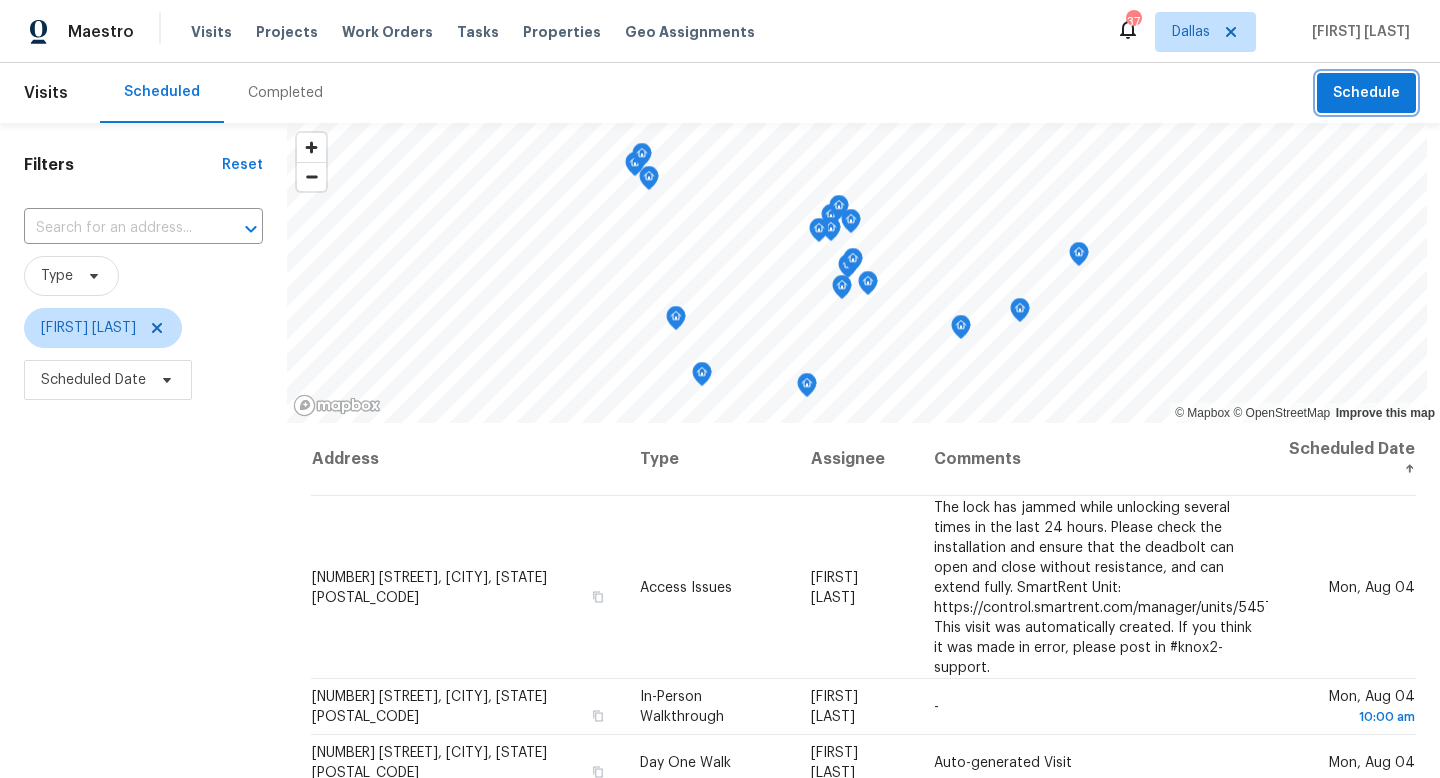 click on "Schedule" at bounding box center [1366, 93] 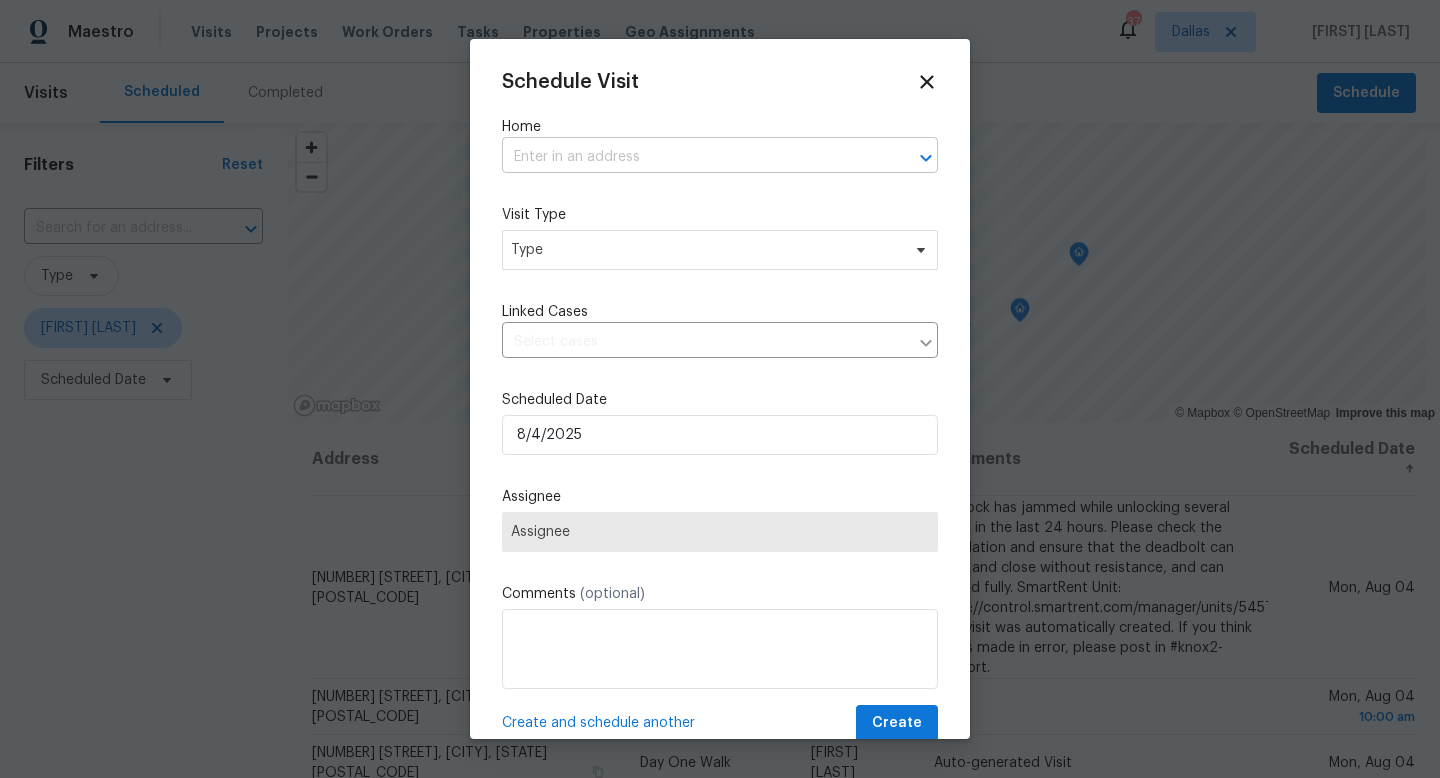 click at bounding box center (692, 157) 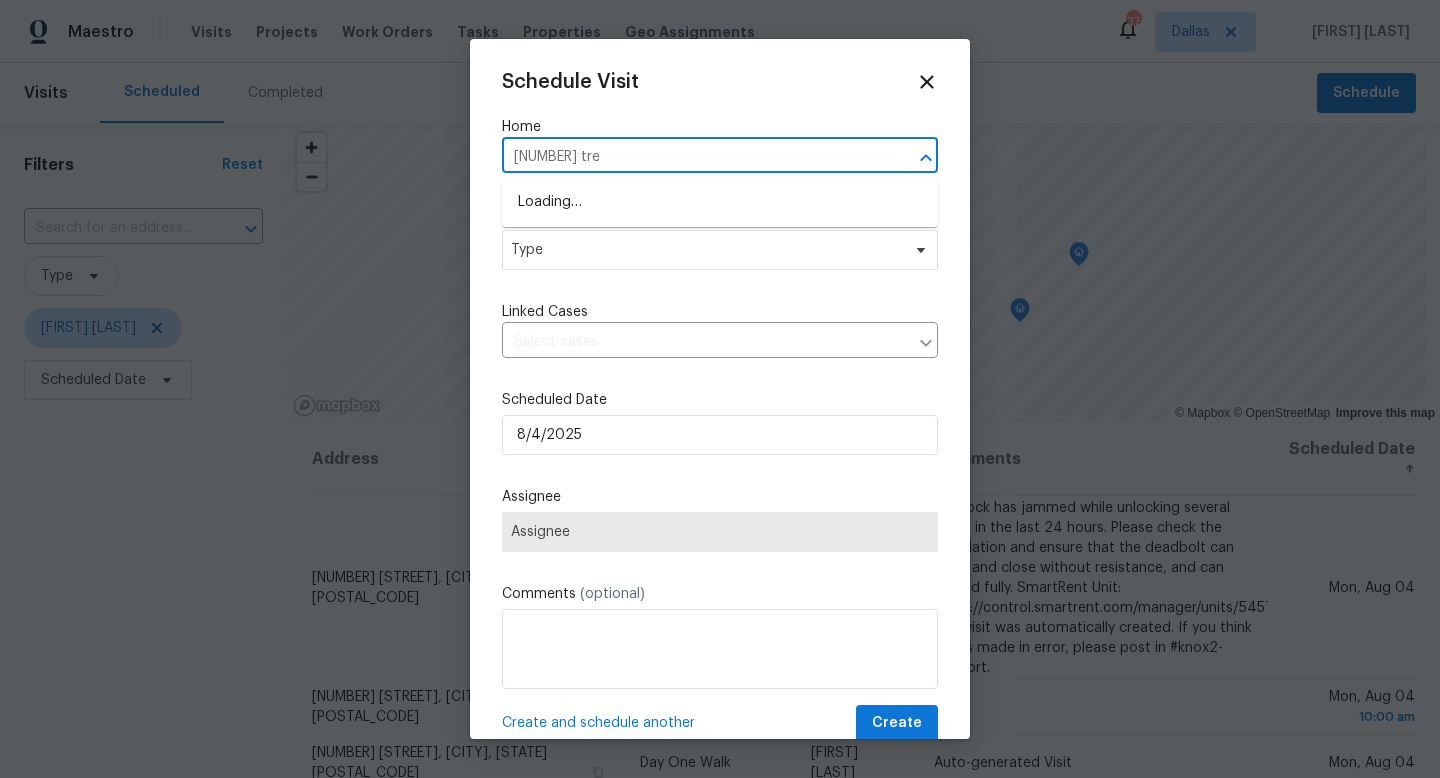 type on "[NUMBER] tree" 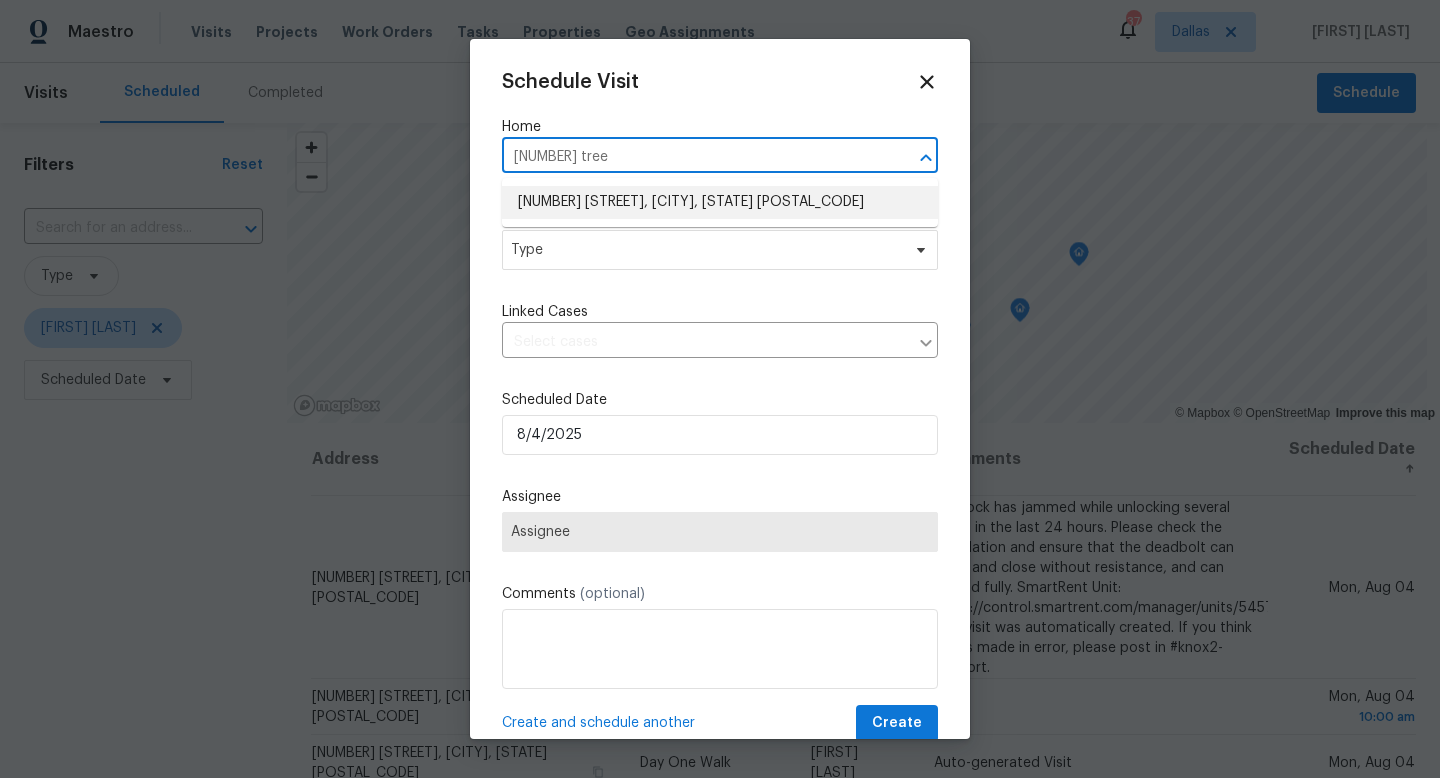 click on "[NUMBER] [STREET], [CITY], [STATE] [POSTAL_CODE]" at bounding box center [720, 202] 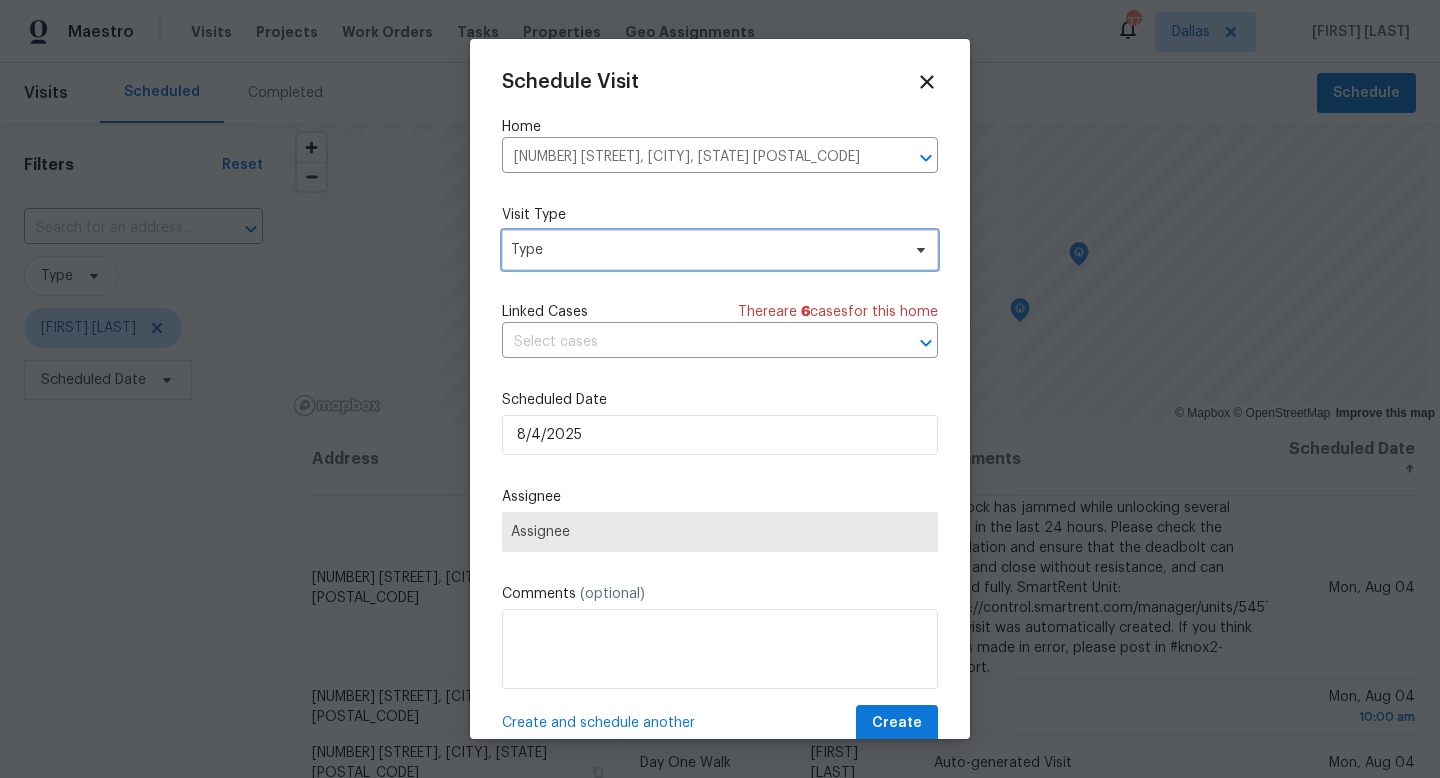click on "Type" at bounding box center [705, 250] 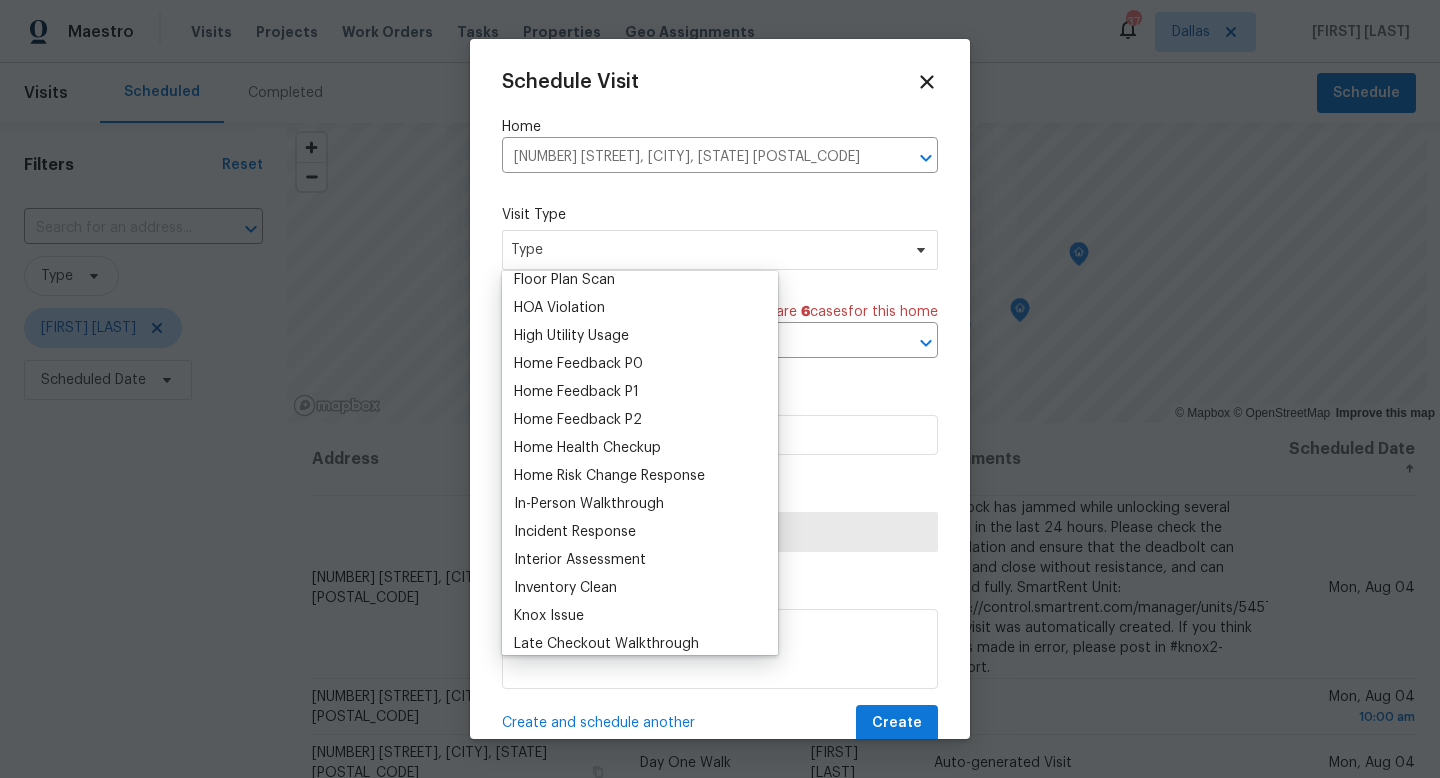 scroll, scrollTop: 0, scrollLeft: 0, axis: both 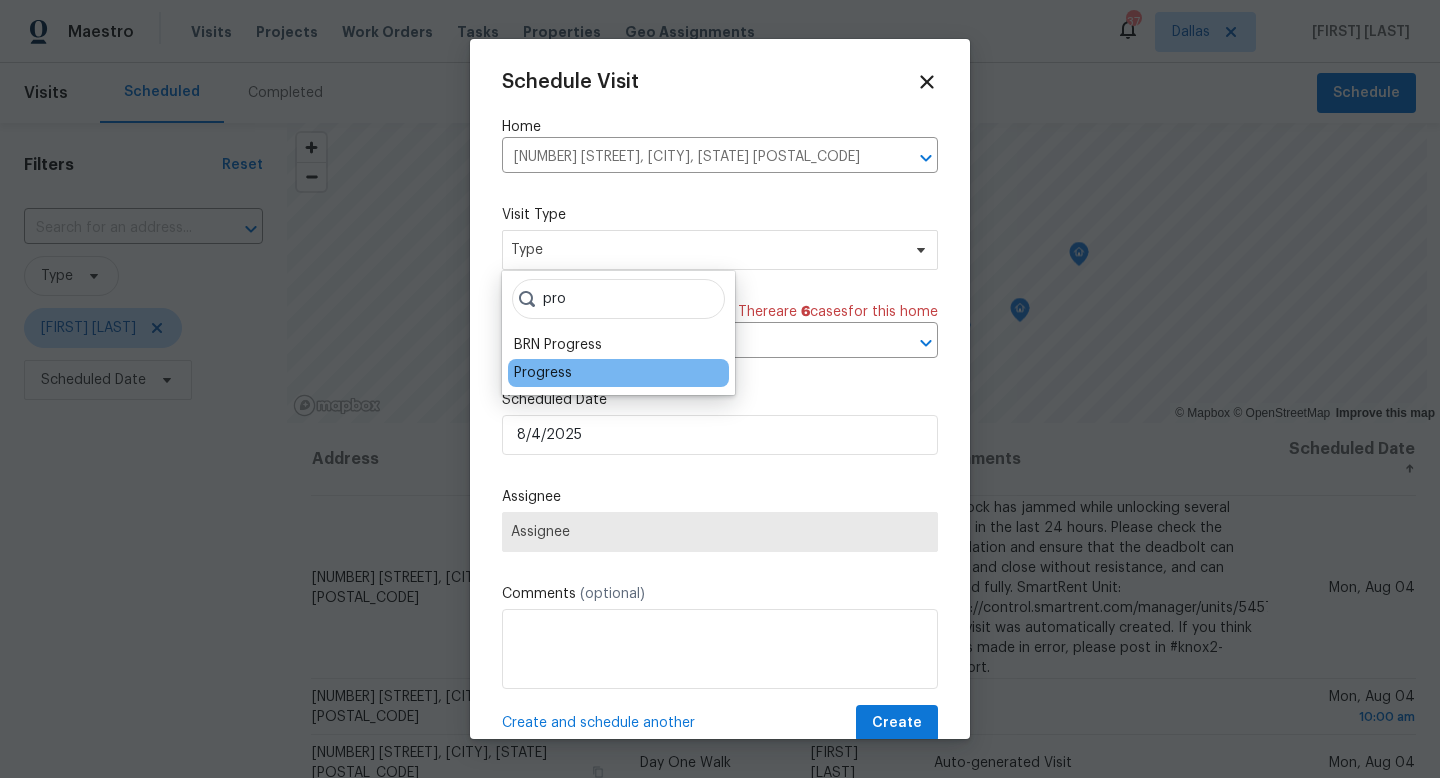 type on "pro" 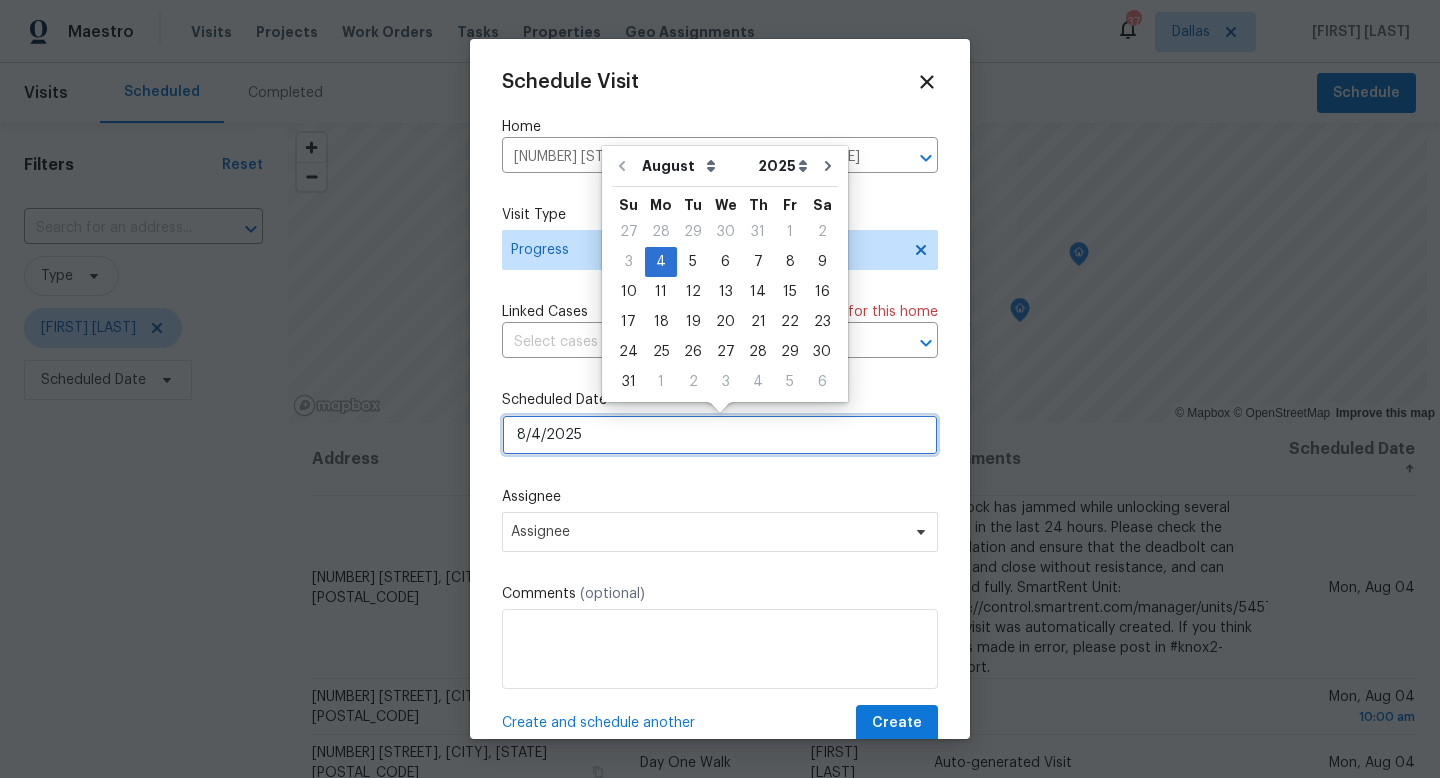 click on "8/4/2025" at bounding box center (720, 435) 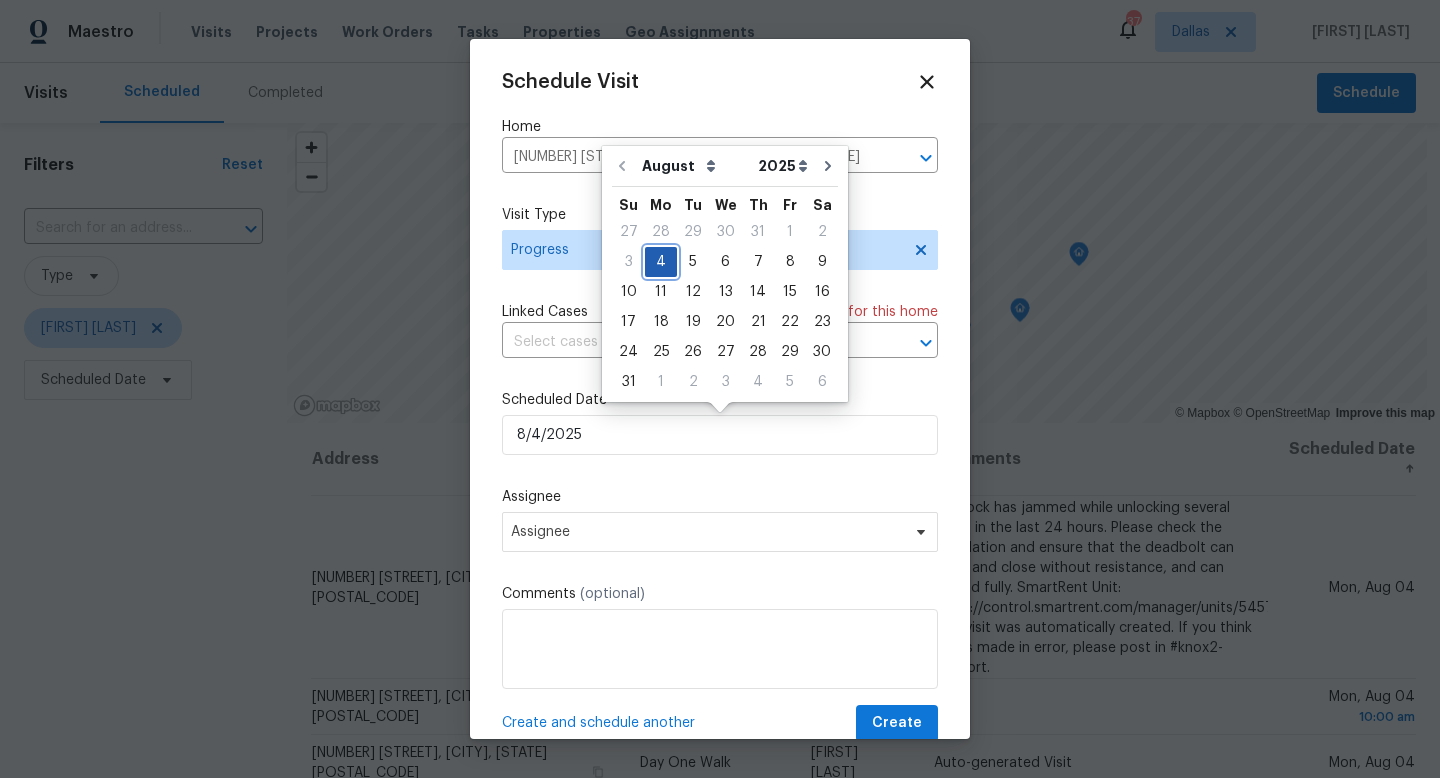 click on "4" at bounding box center (661, 262) 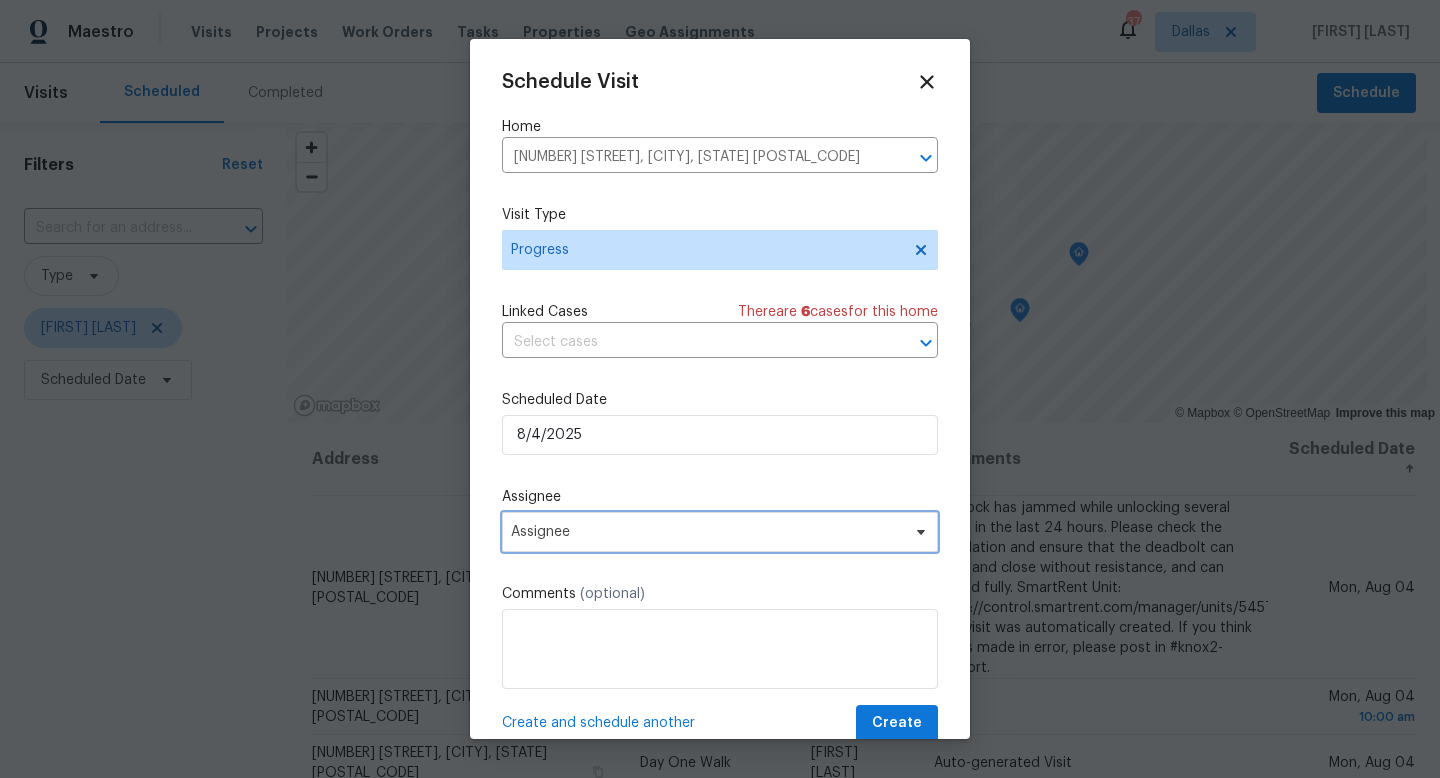 click on "Assignee" at bounding box center [707, 532] 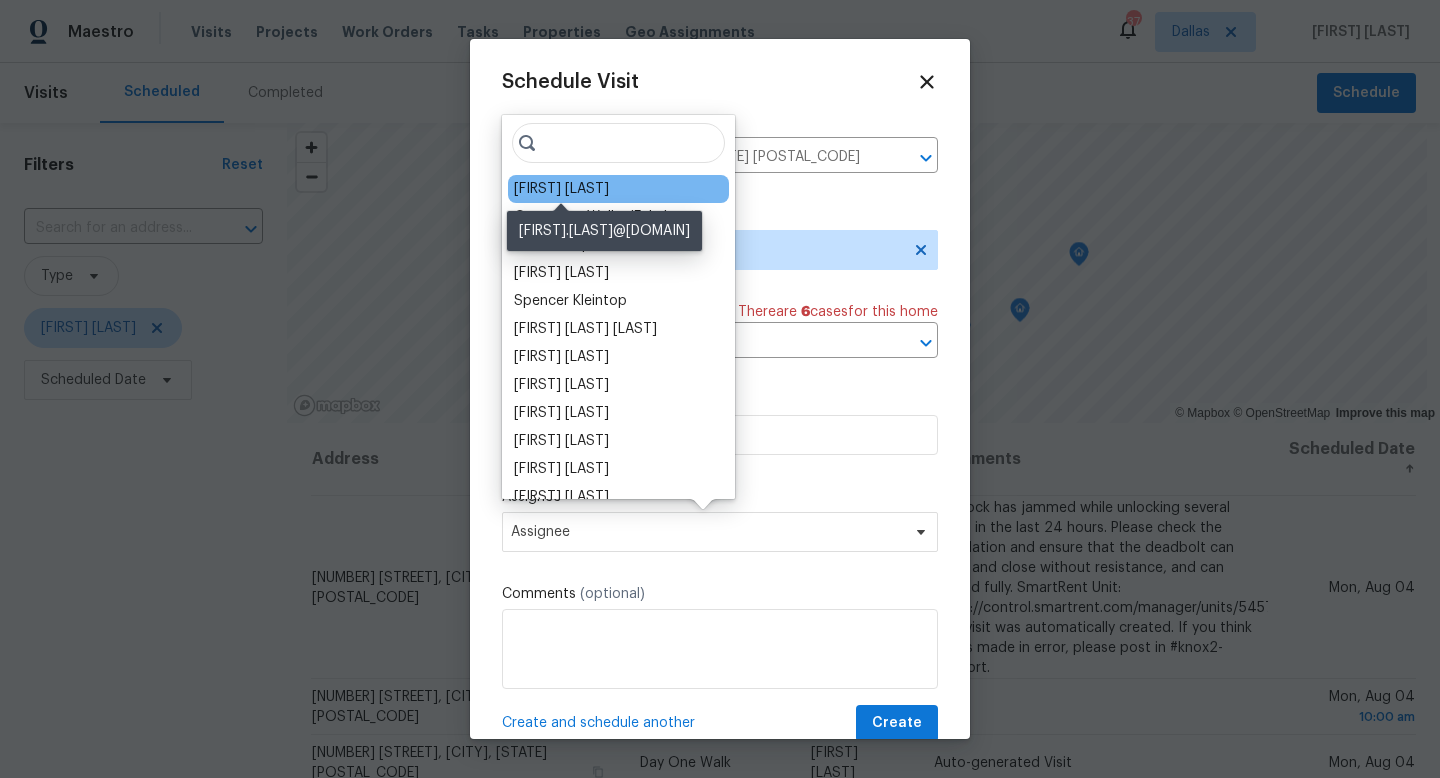 click on "[FIRST] [LAST]" at bounding box center (561, 189) 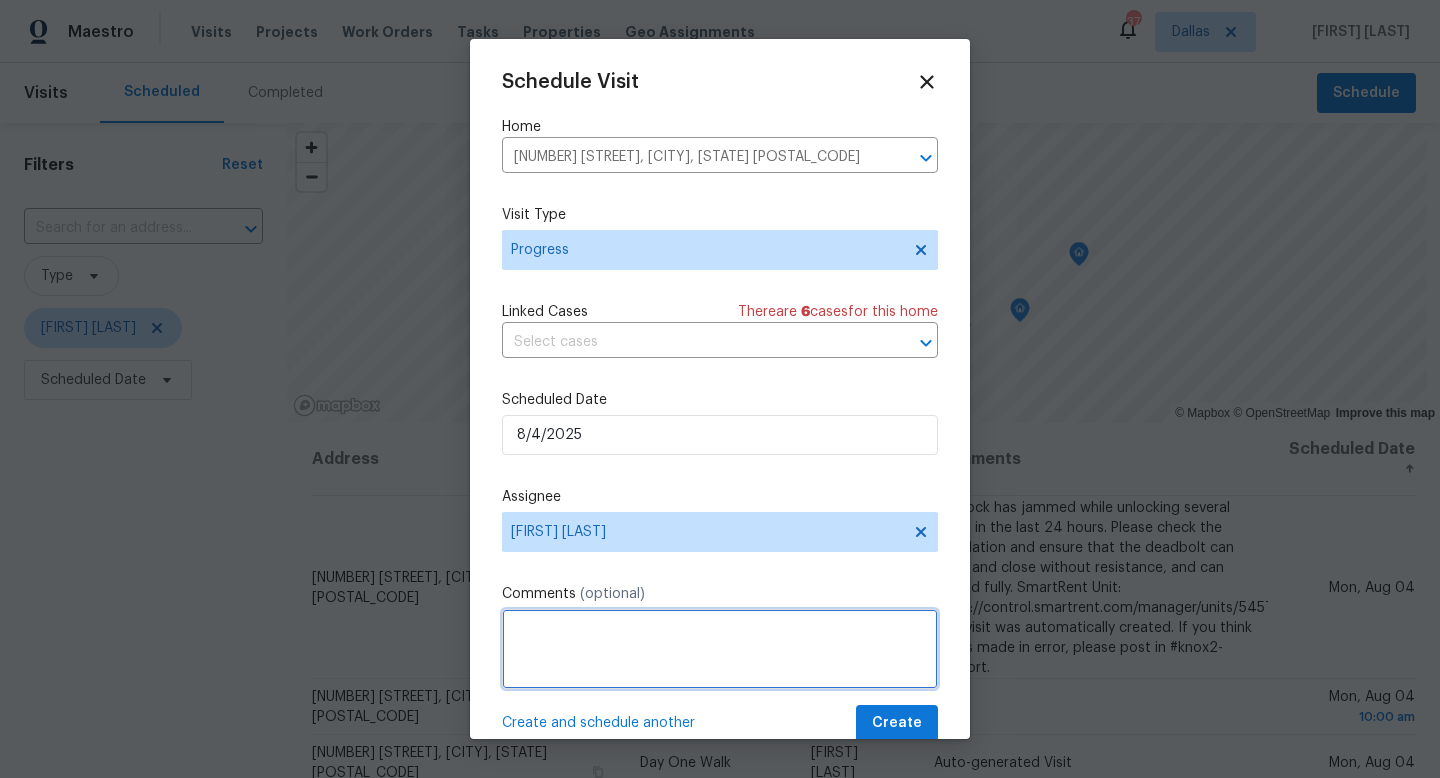 click at bounding box center (720, 649) 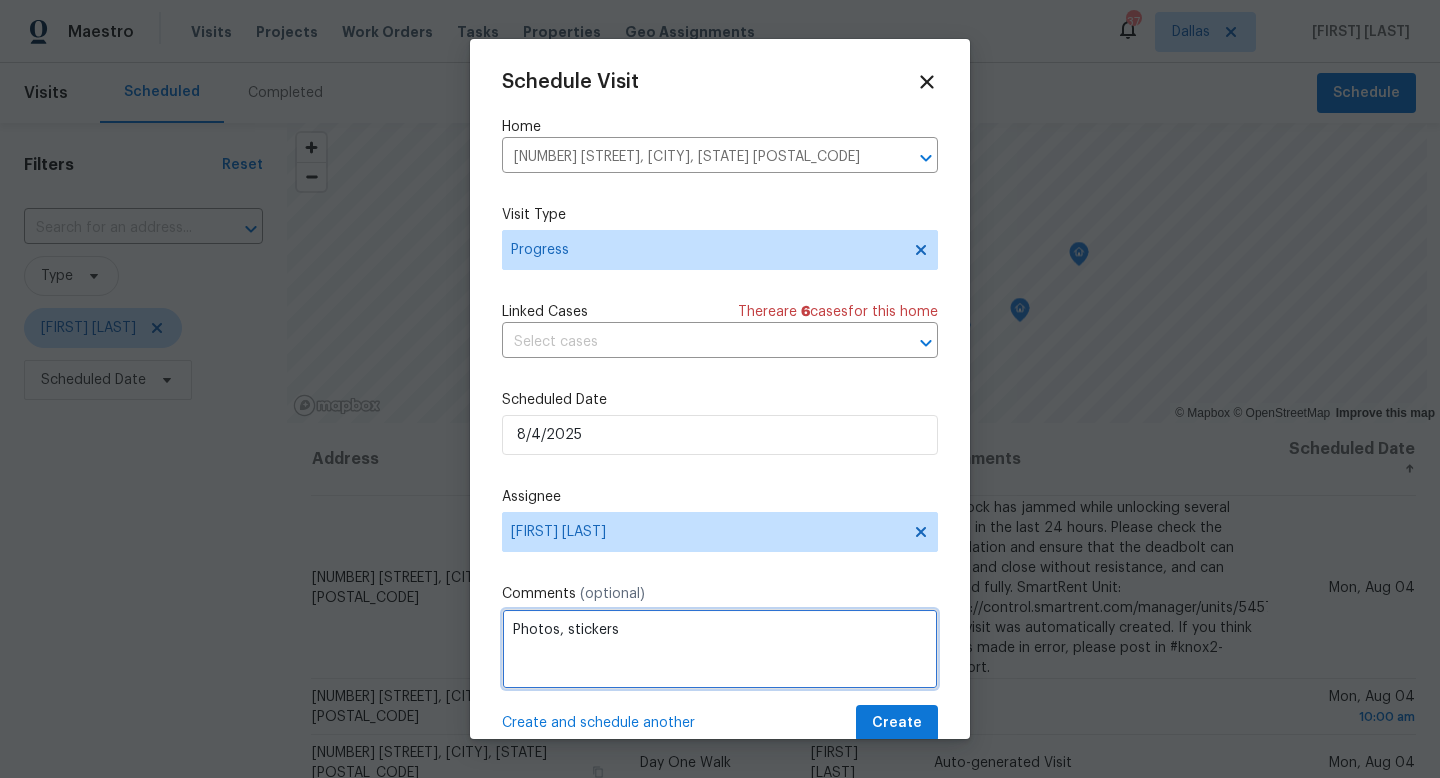 type on "Photos, stickers" 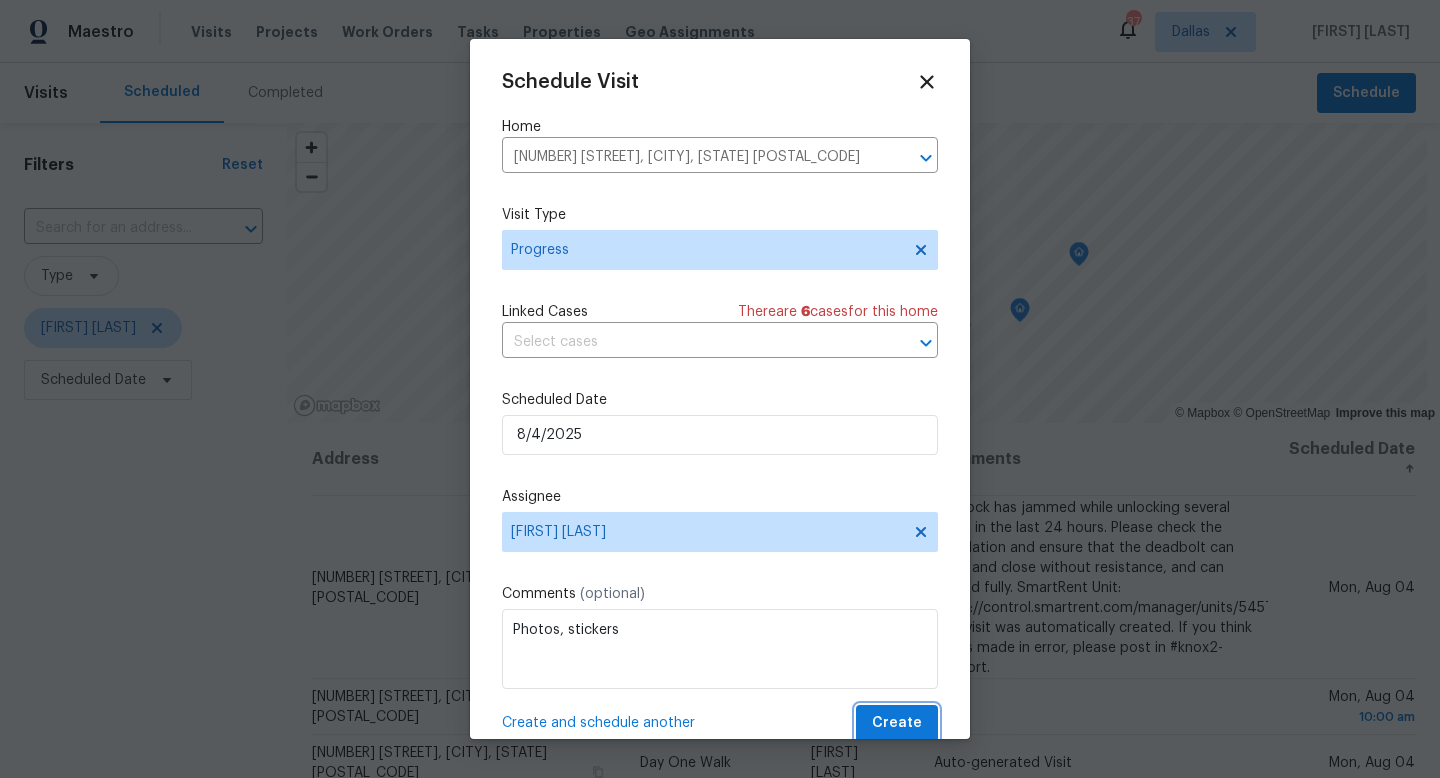 click on "Create" at bounding box center [897, 723] 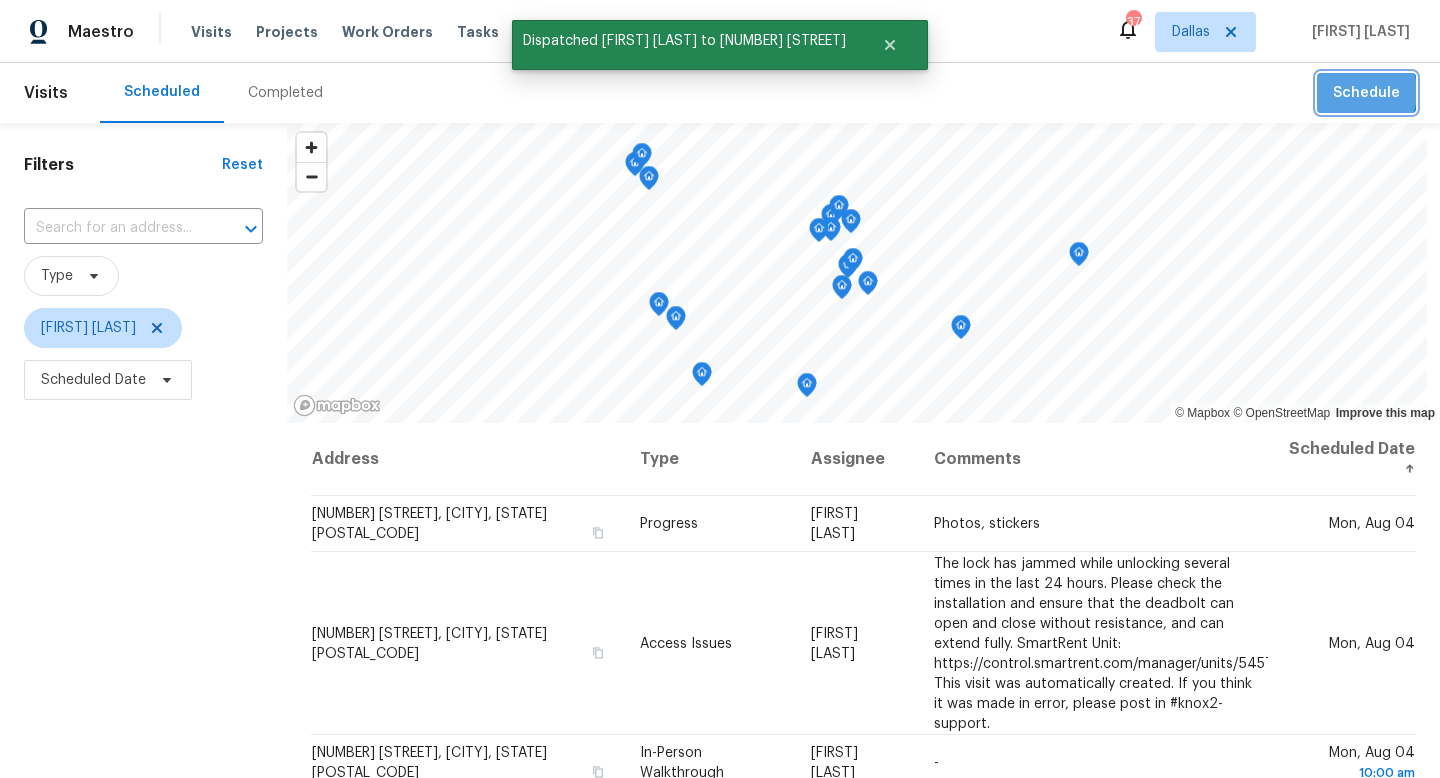 click on "Schedule" at bounding box center [1366, 93] 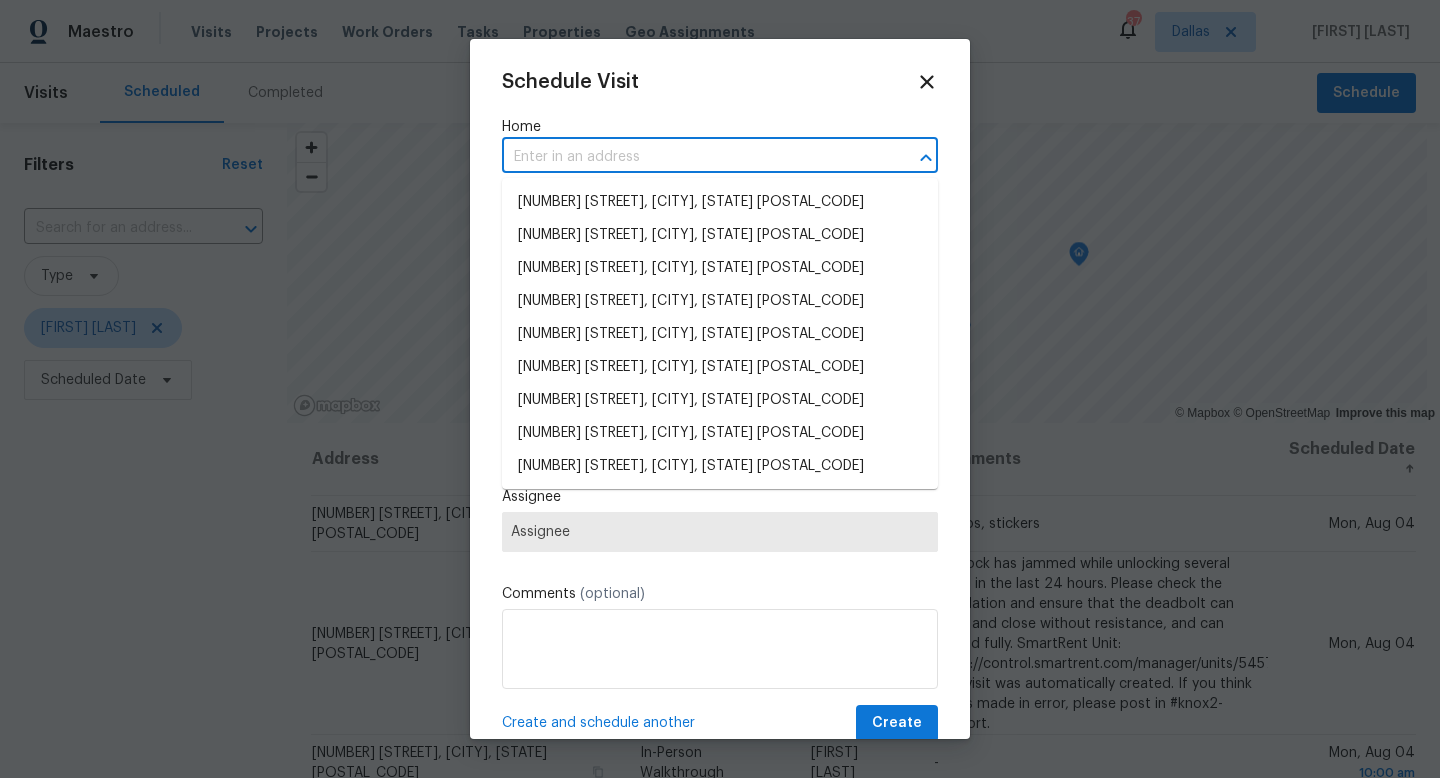 click at bounding box center [692, 157] 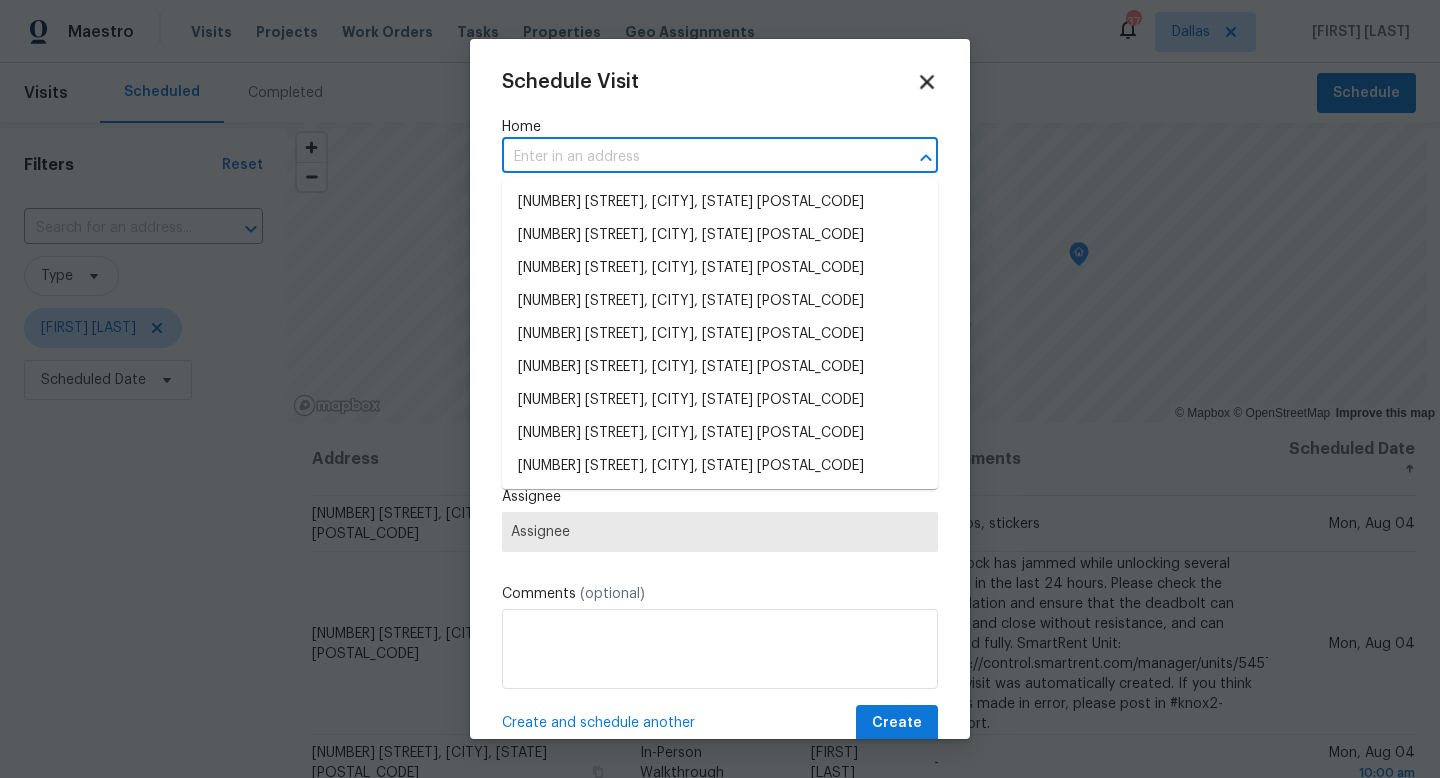 click 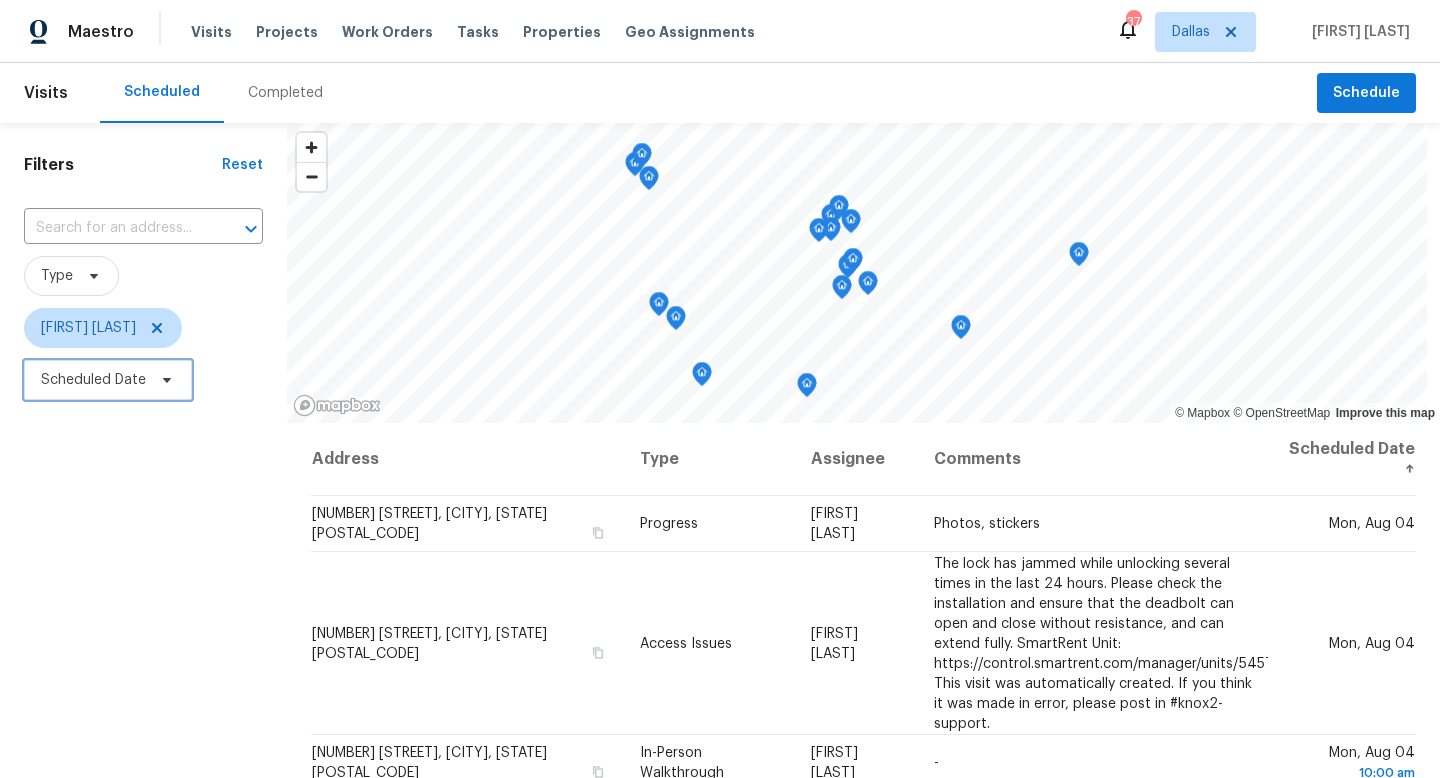click on "Scheduled Date" at bounding box center [93, 380] 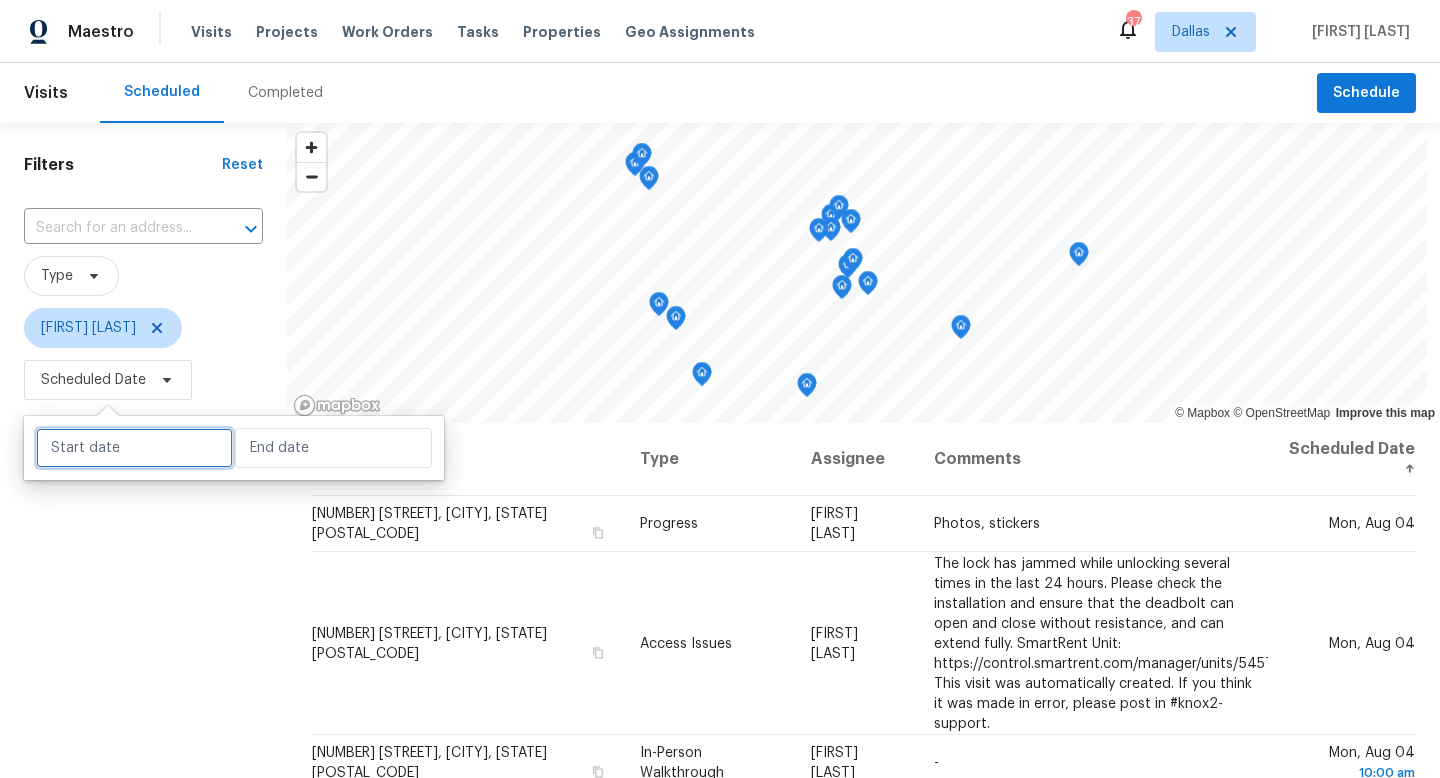 click at bounding box center [134, 448] 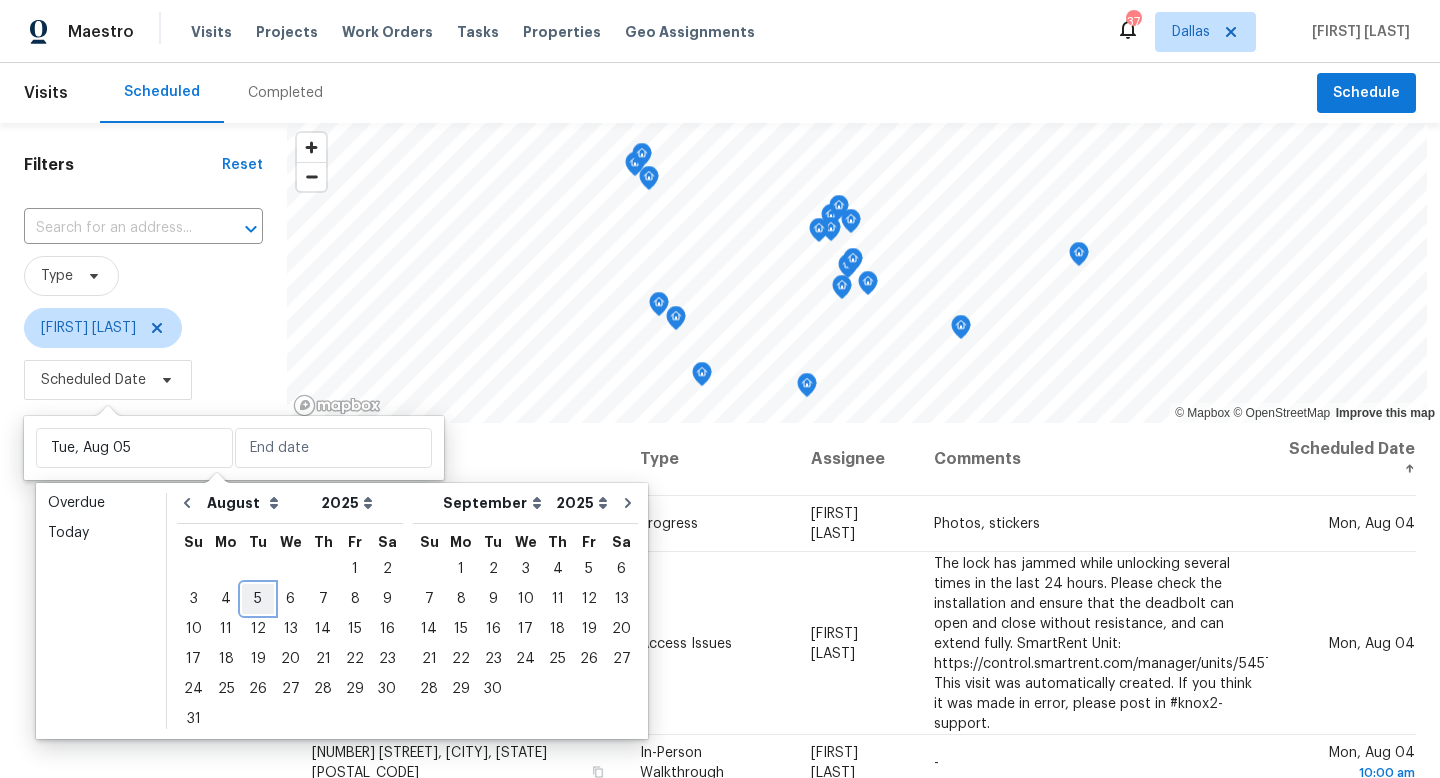 click on "5" at bounding box center (258, 599) 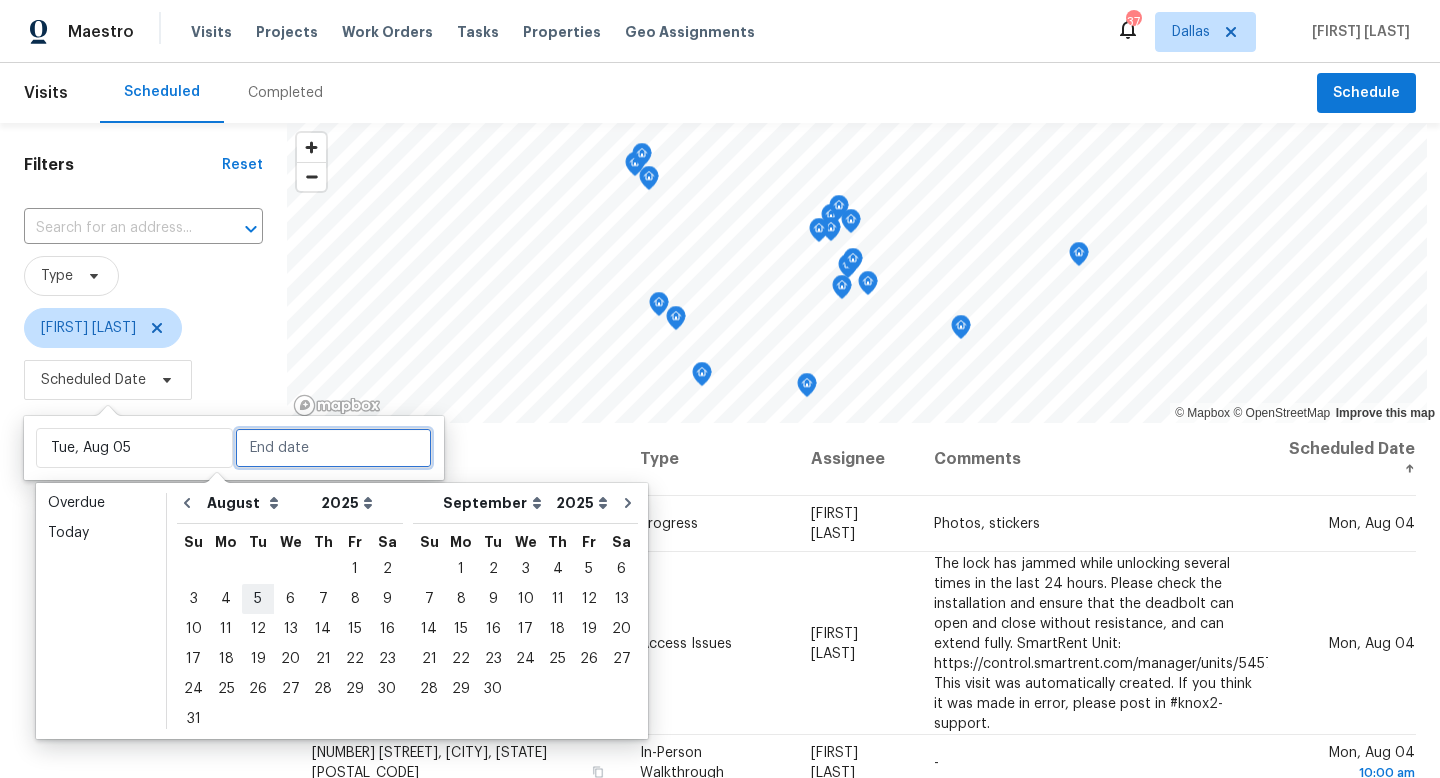 type on "Tue, Aug 05" 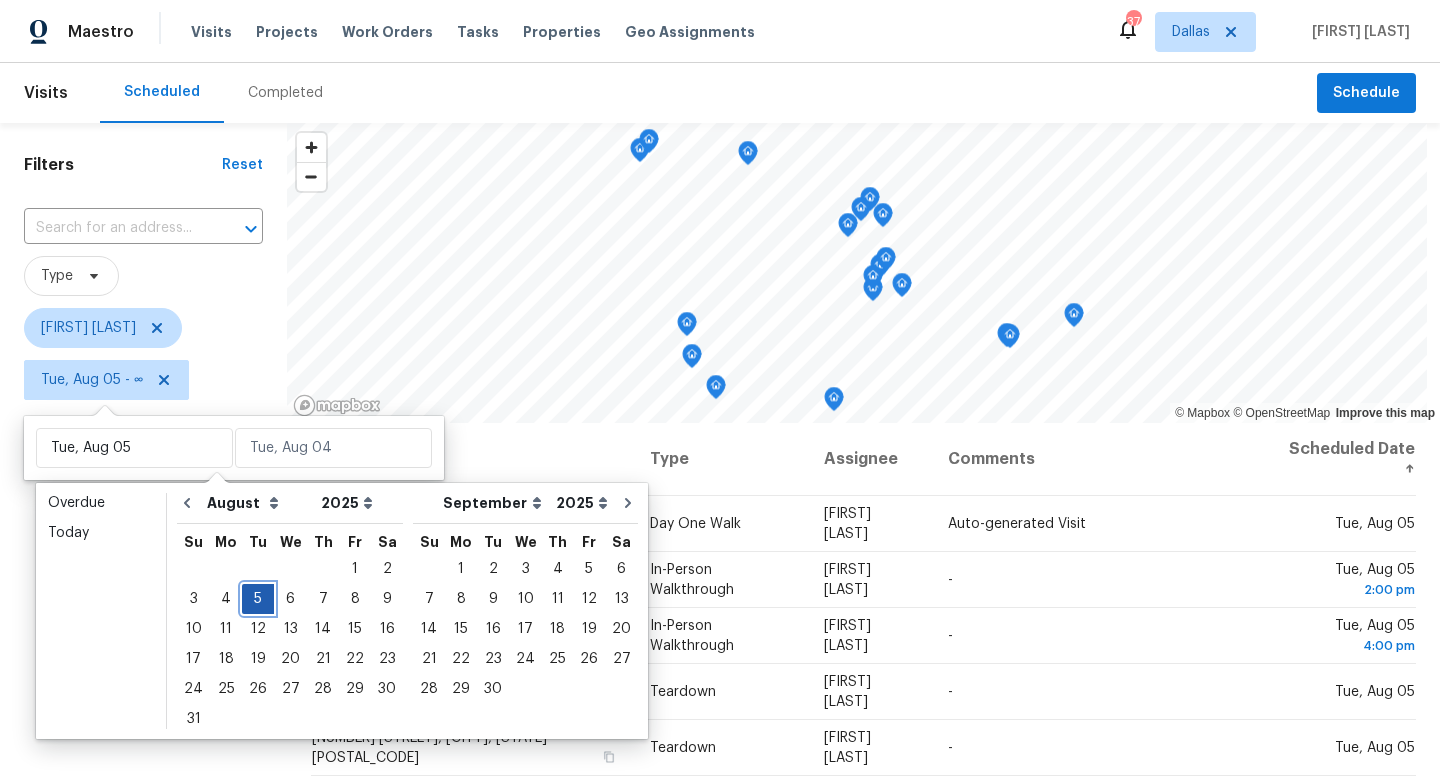click on "5" at bounding box center [258, 599] 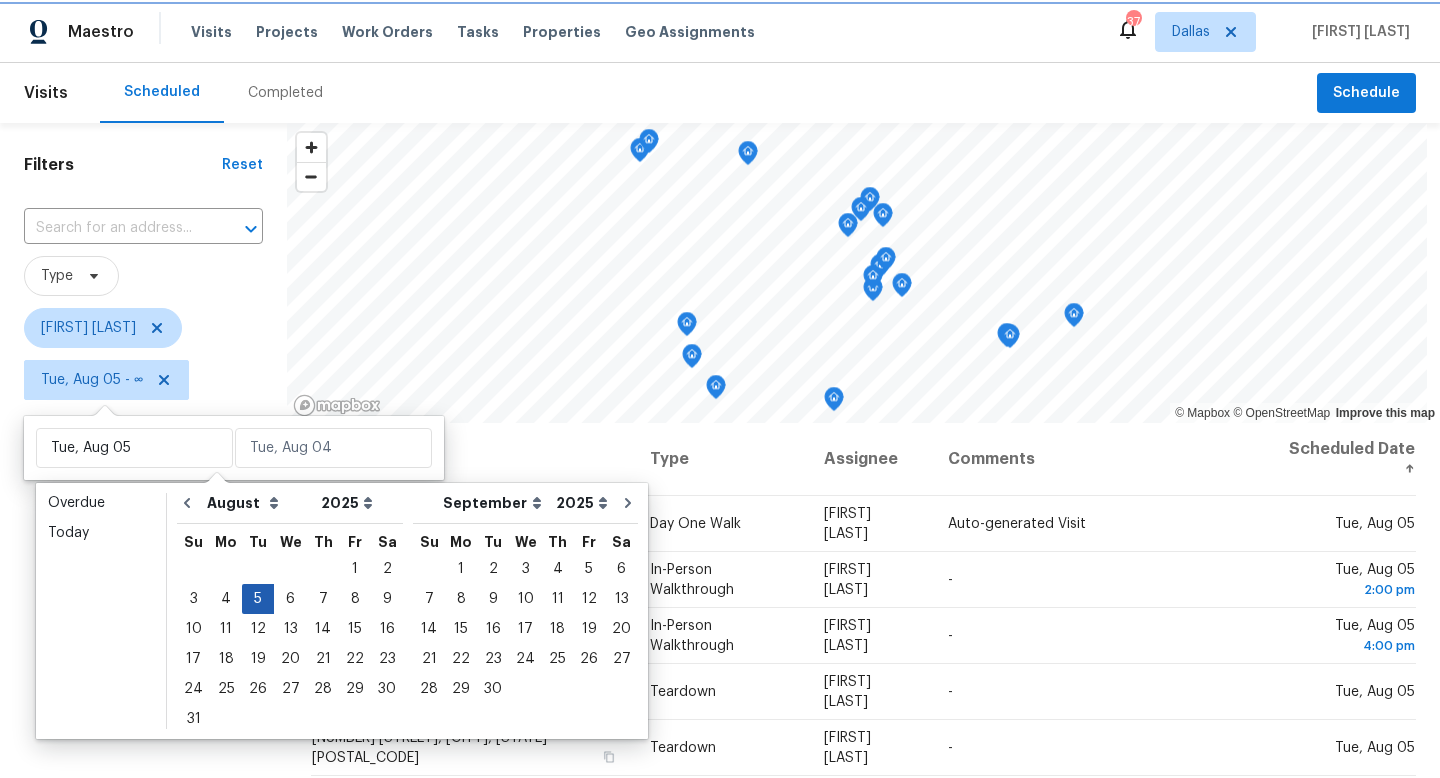 type on "Tue, Aug 05" 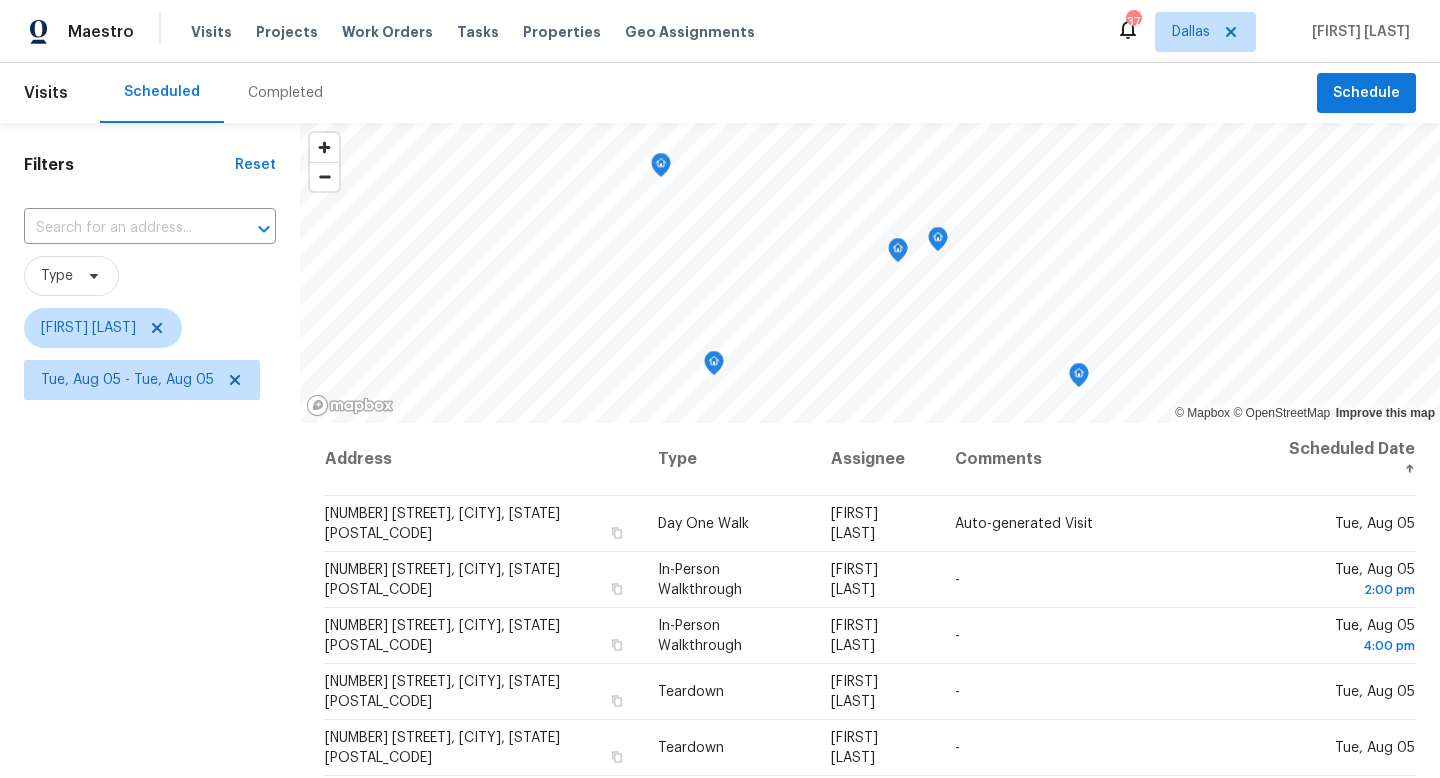 click on "Filters Reset ​ Type [FIRST] [LAST] [DAY], [MONTH] [DAY] - [DAY], [MONTH] [DAY]" at bounding box center [150, 584] 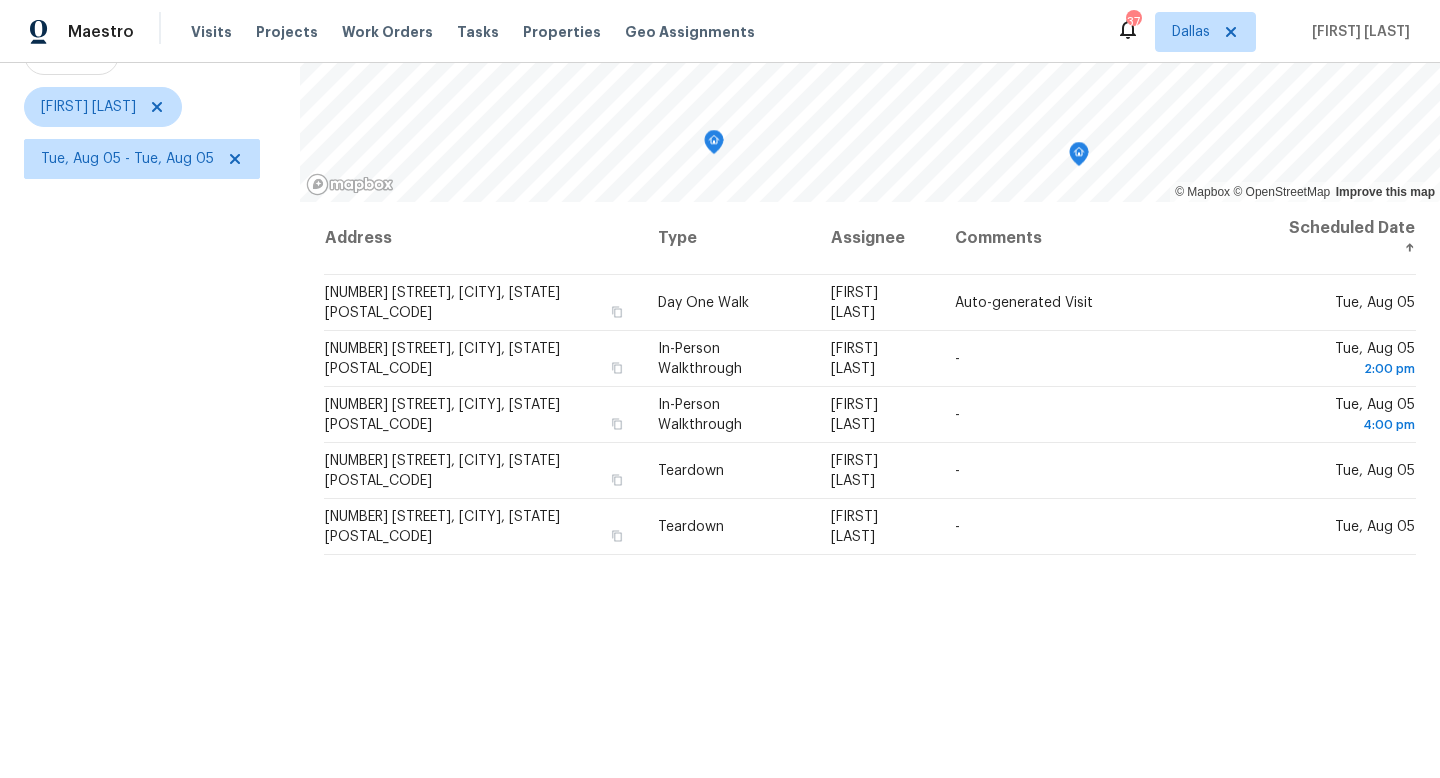 scroll, scrollTop: 0, scrollLeft: 0, axis: both 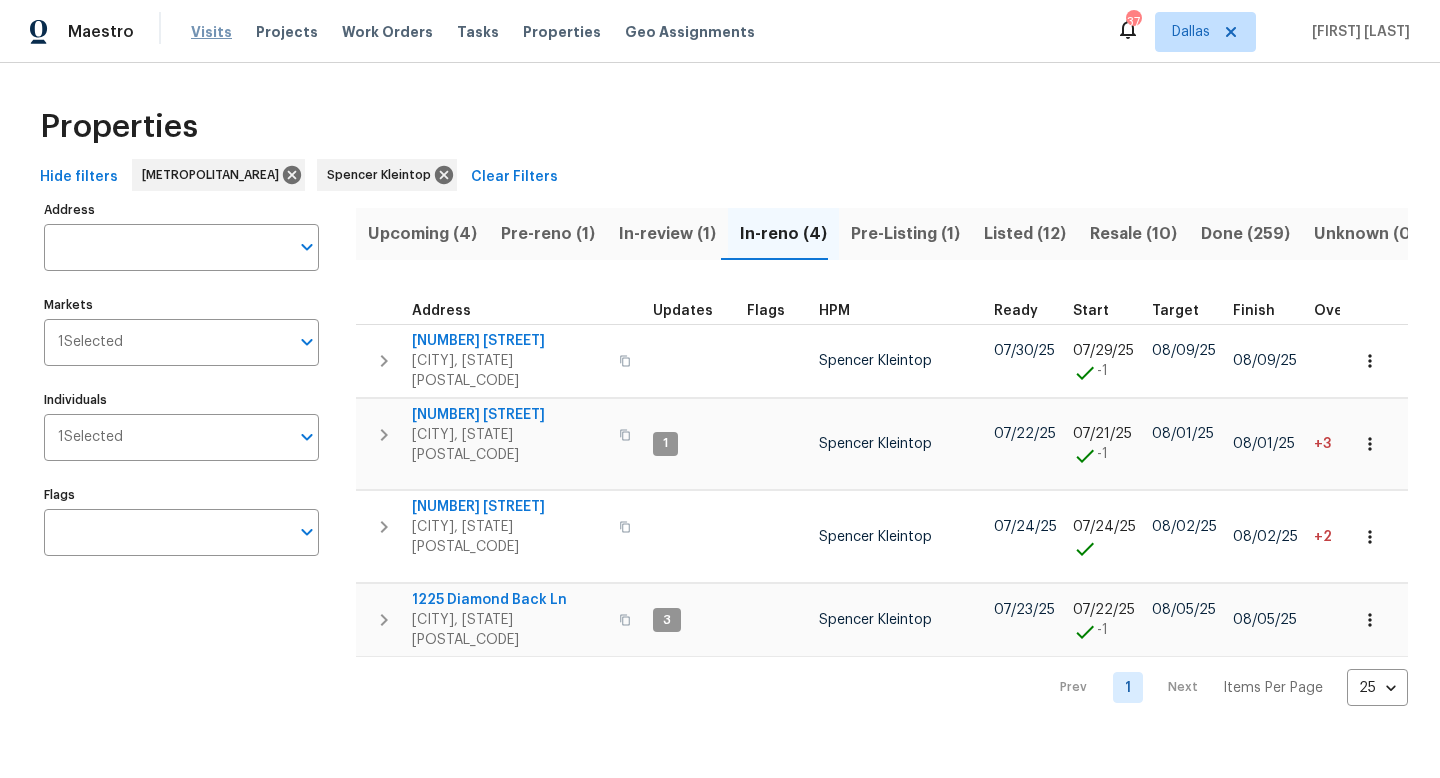 click on "Visits" at bounding box center (211, 32) 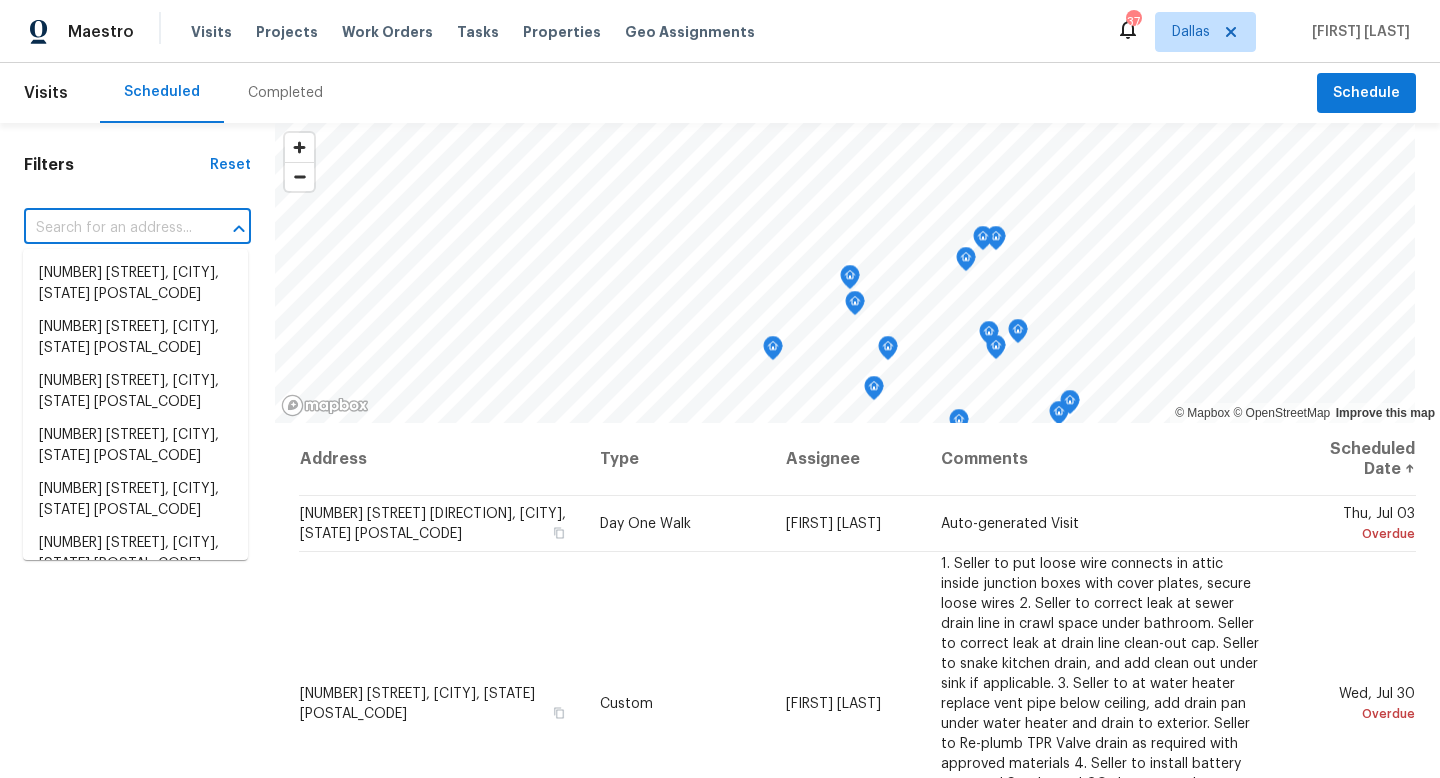 click at bounding box center [109, 228] 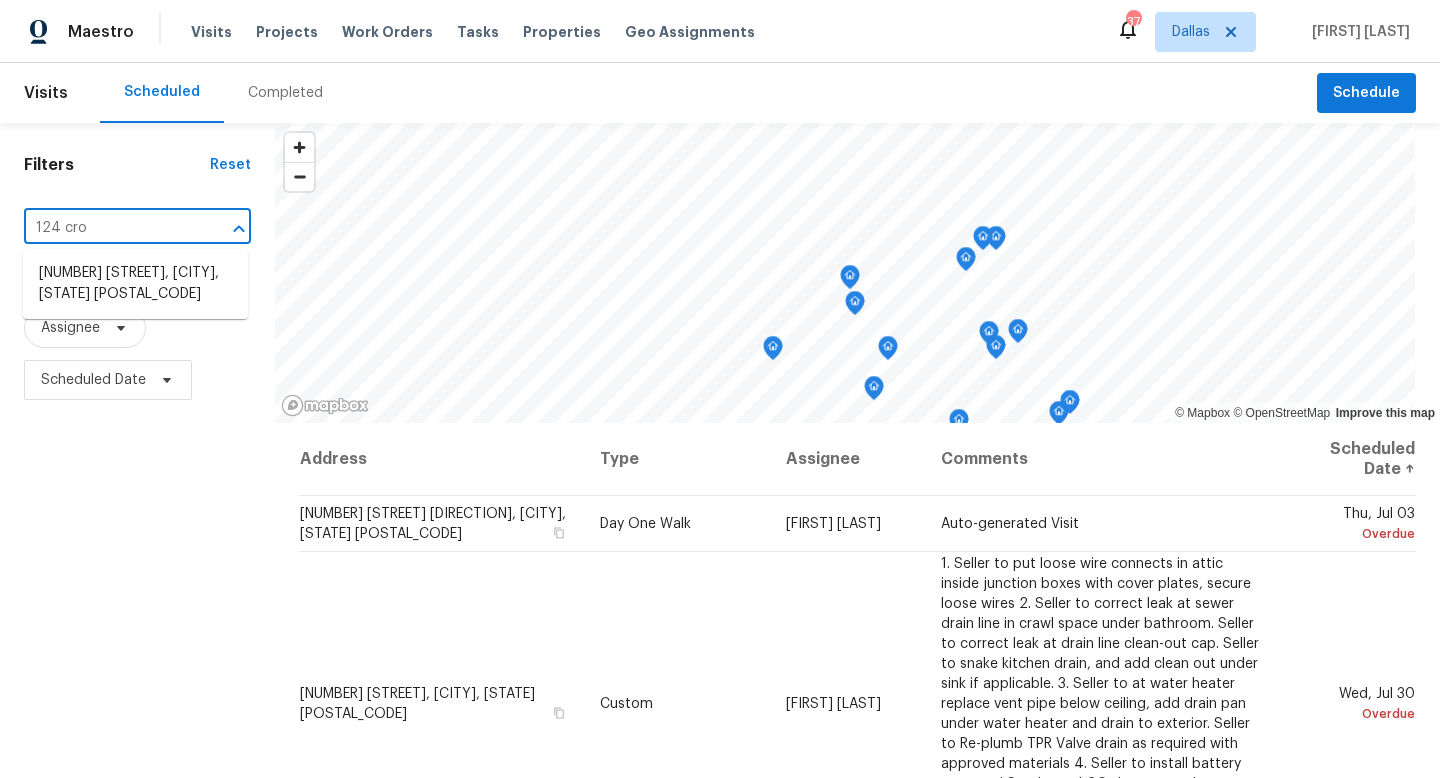 type on "124 croc" 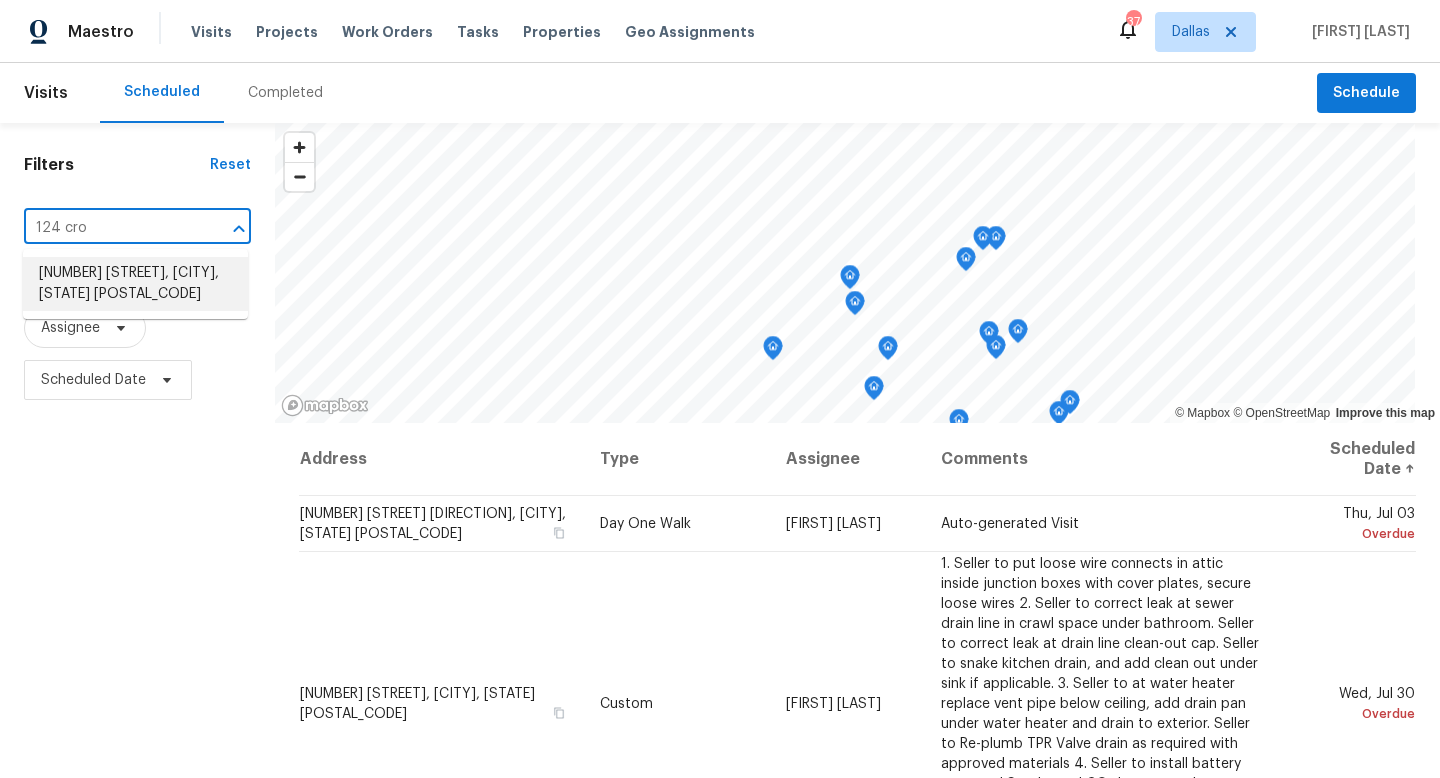 click on "[NUMBER] [STREET], [CITY], [STATE] [POSTAL_CODE]" at bounding box center (135, 284) 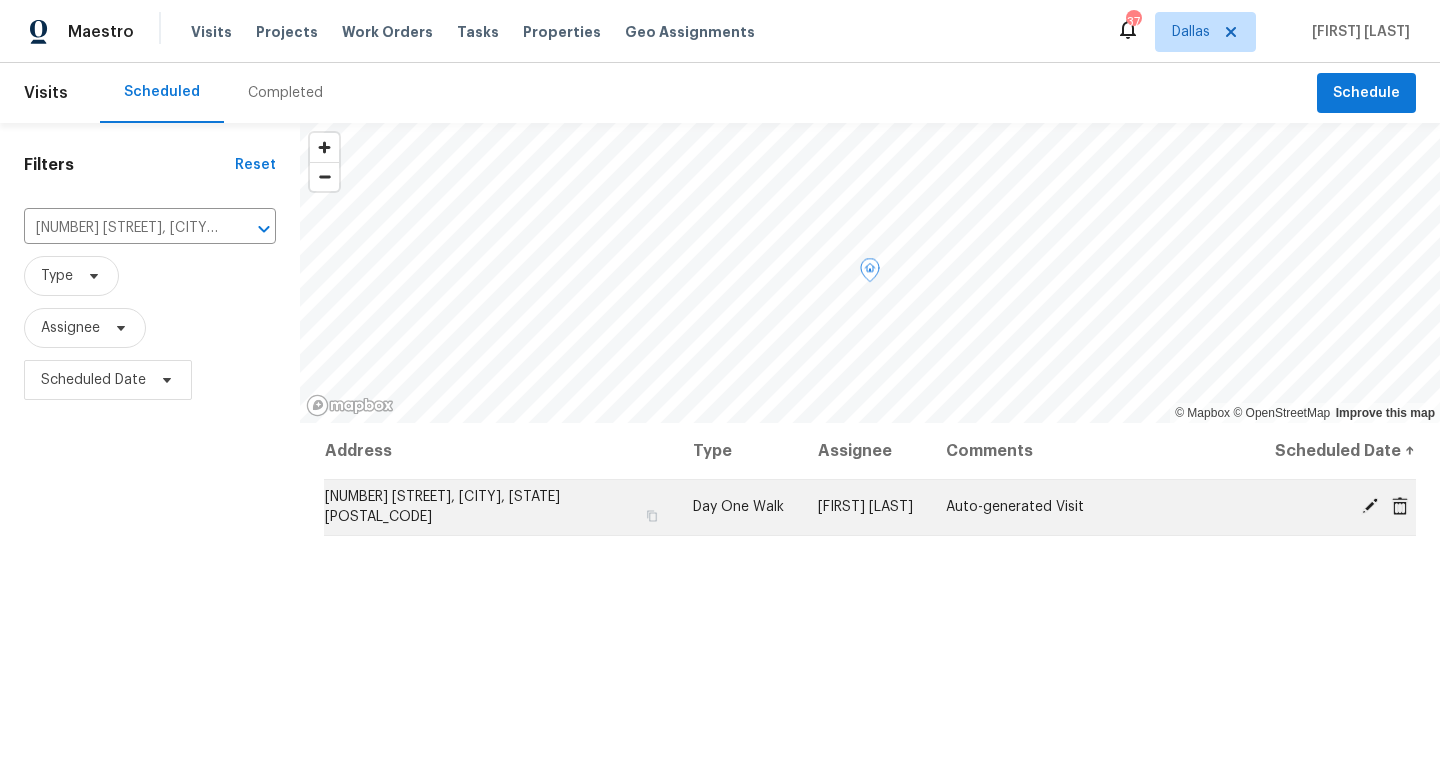 click 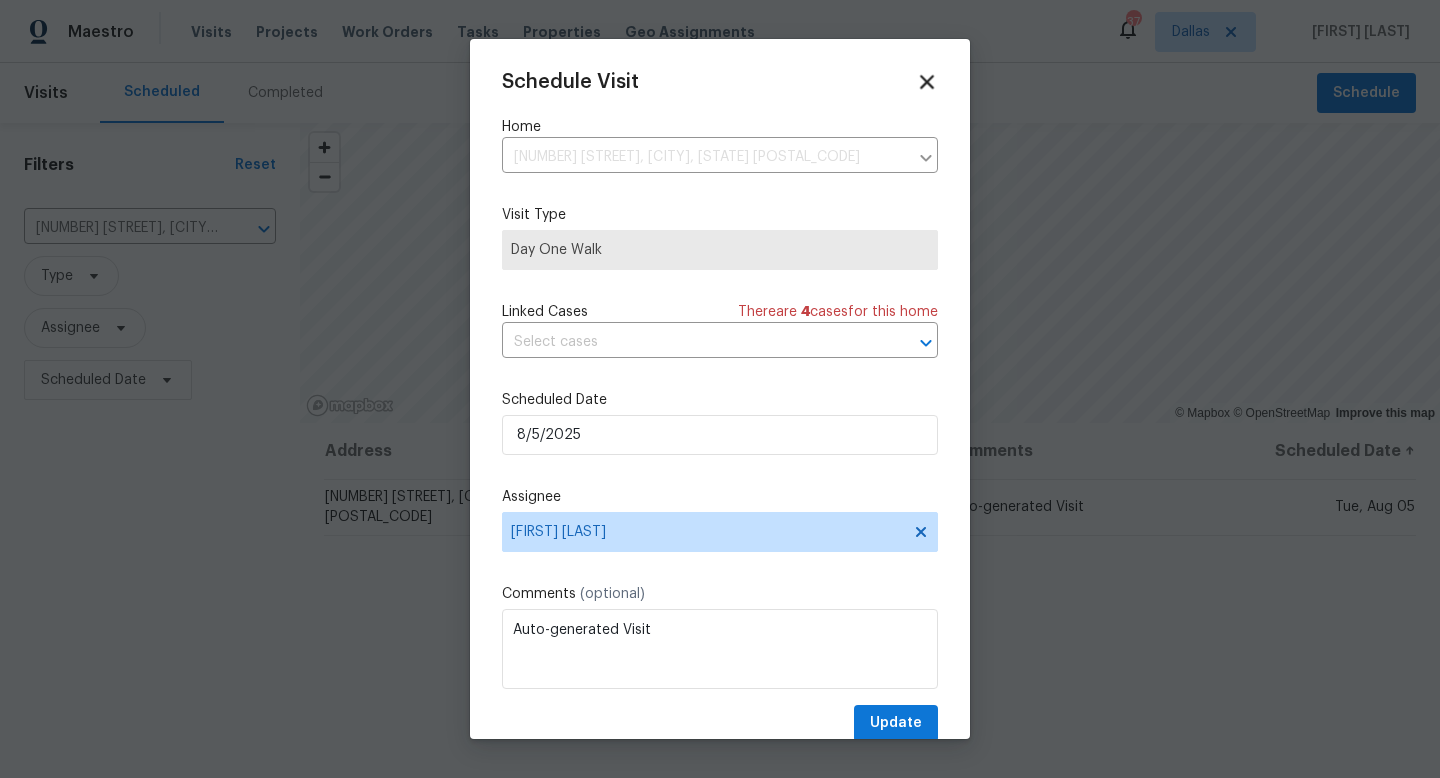 click 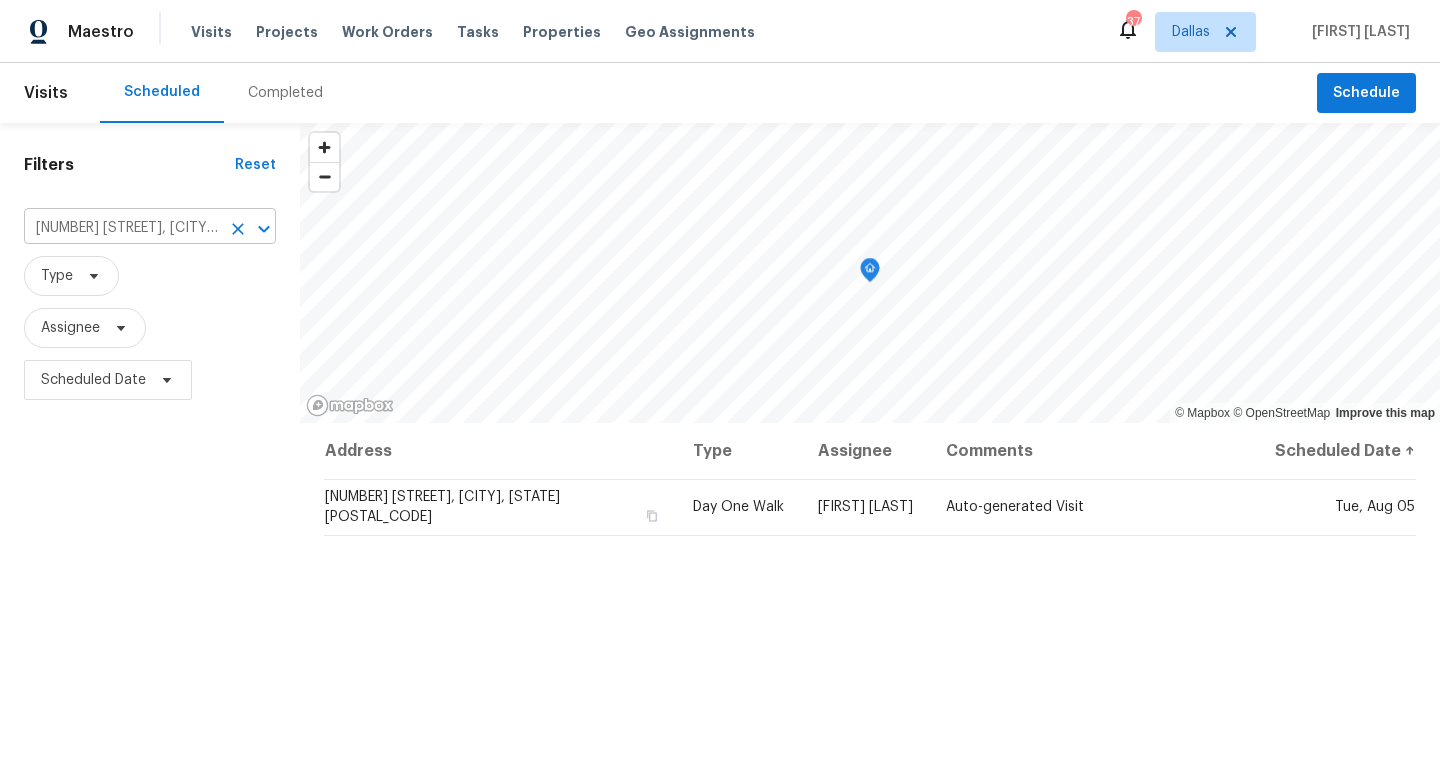 click 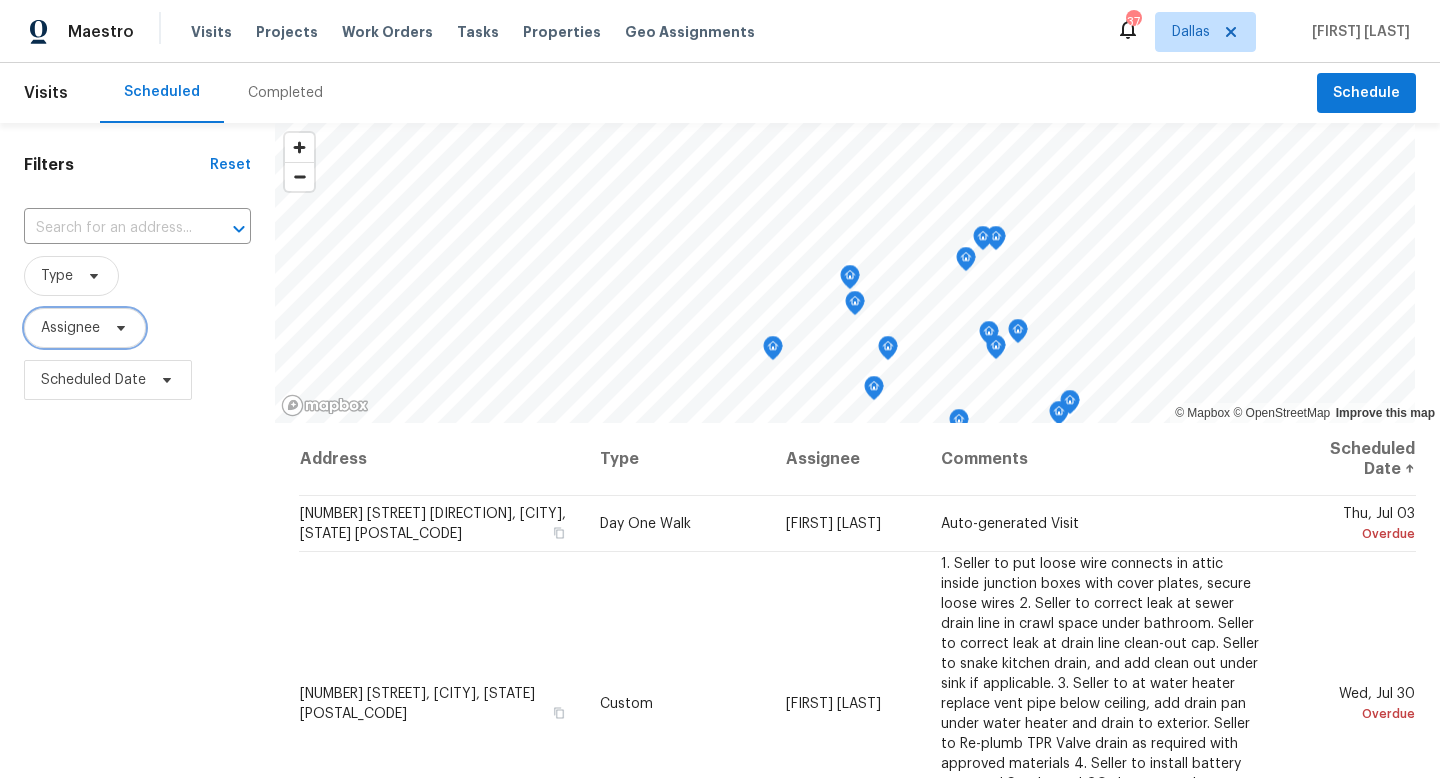 click 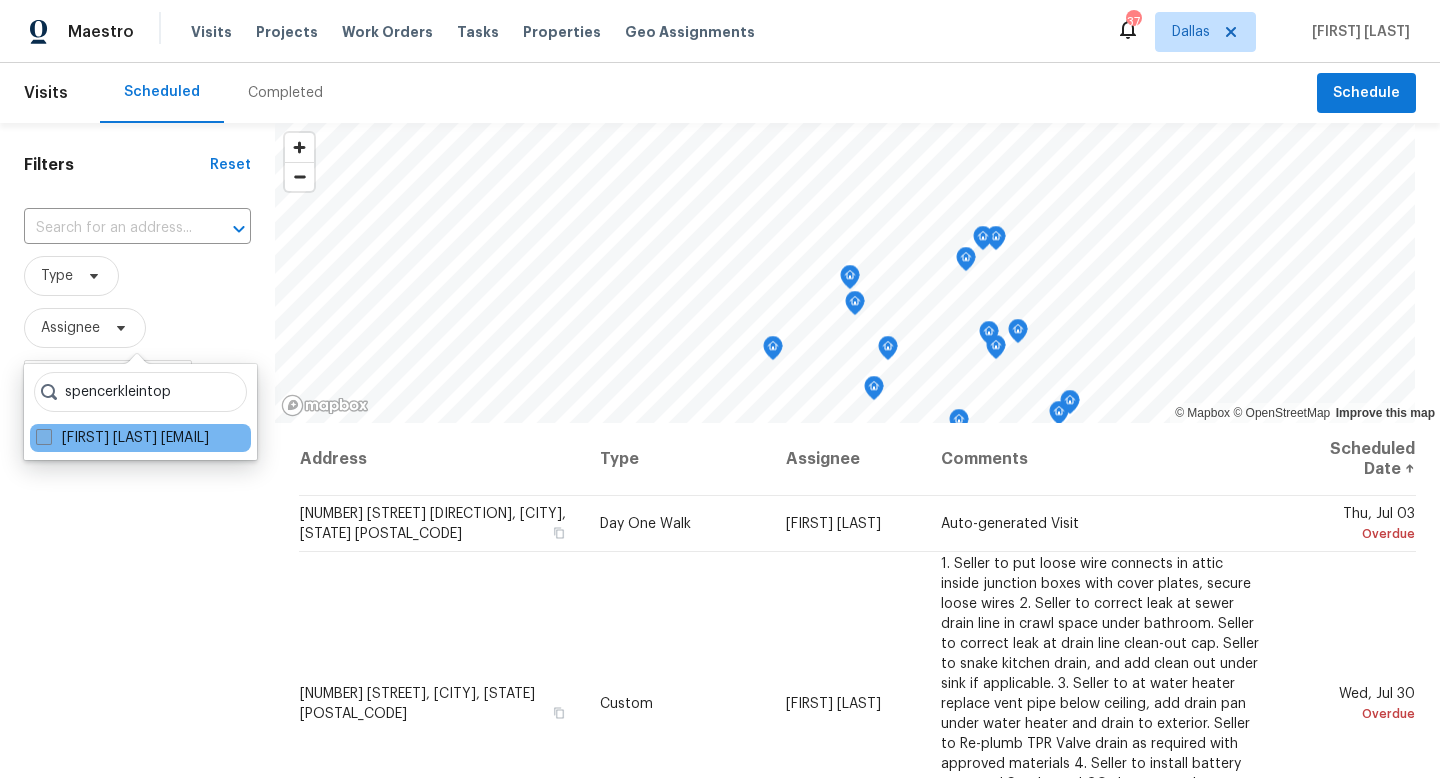 type on "spencer.kleintop" 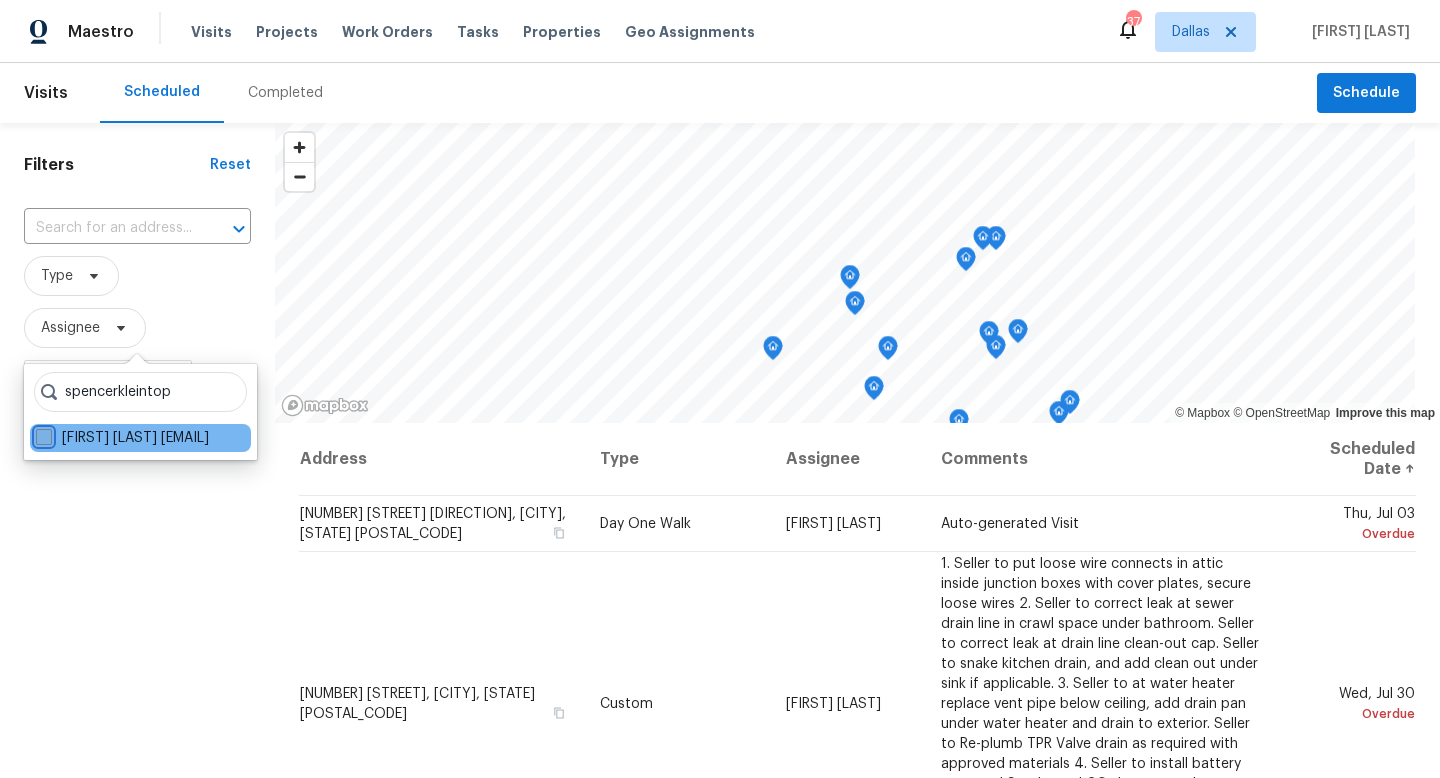 click on "Spencer Kleintop
spencer.kleintop@opendoor.com" at bounding box center [42, 434] 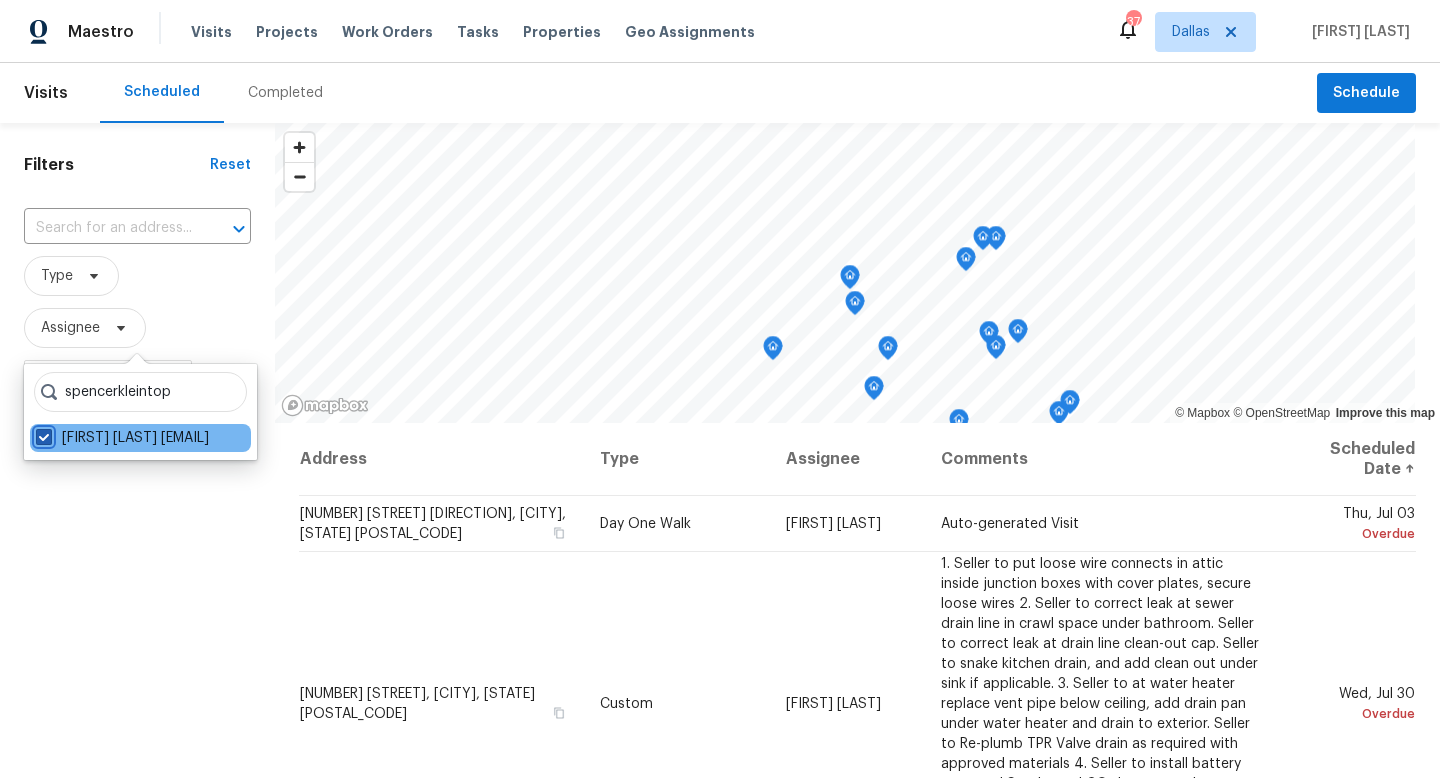 checkbox on "true" 